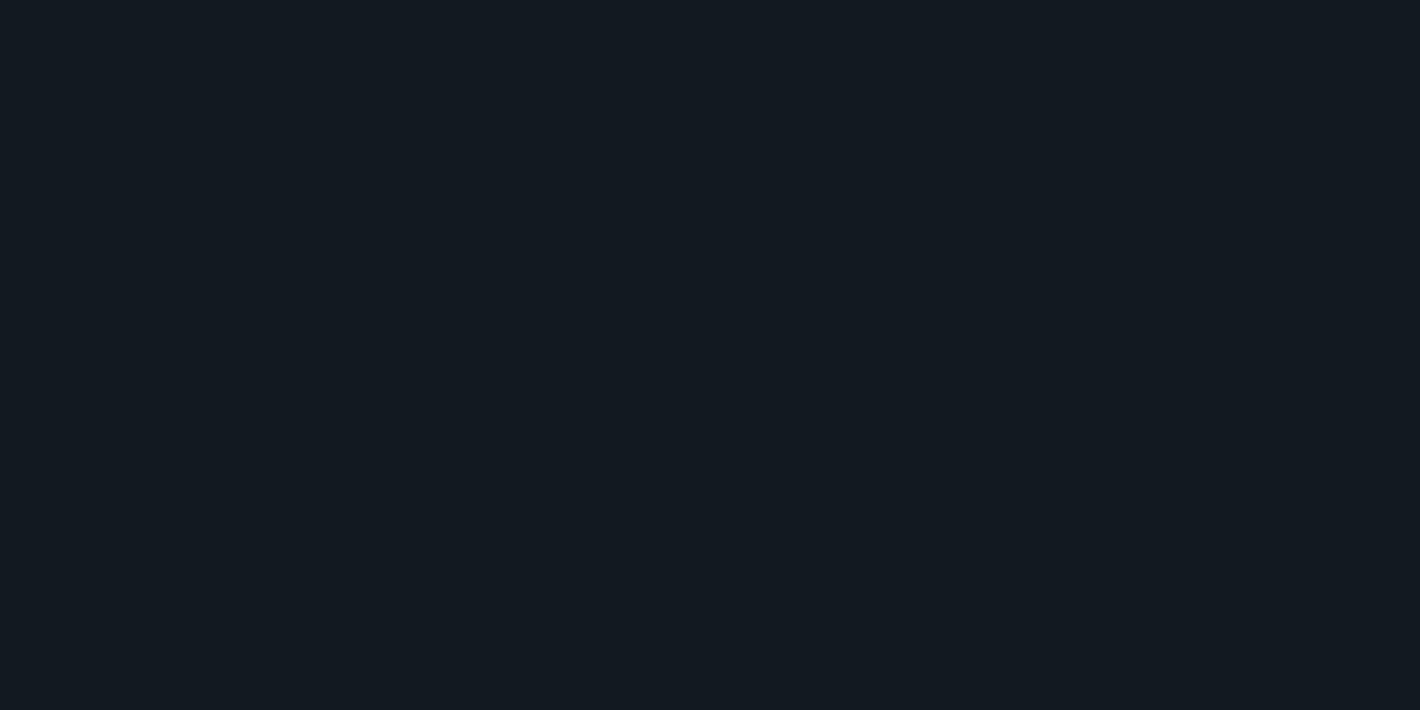scroll, scrollTop: 0, scrollLeft: 0, axis: both 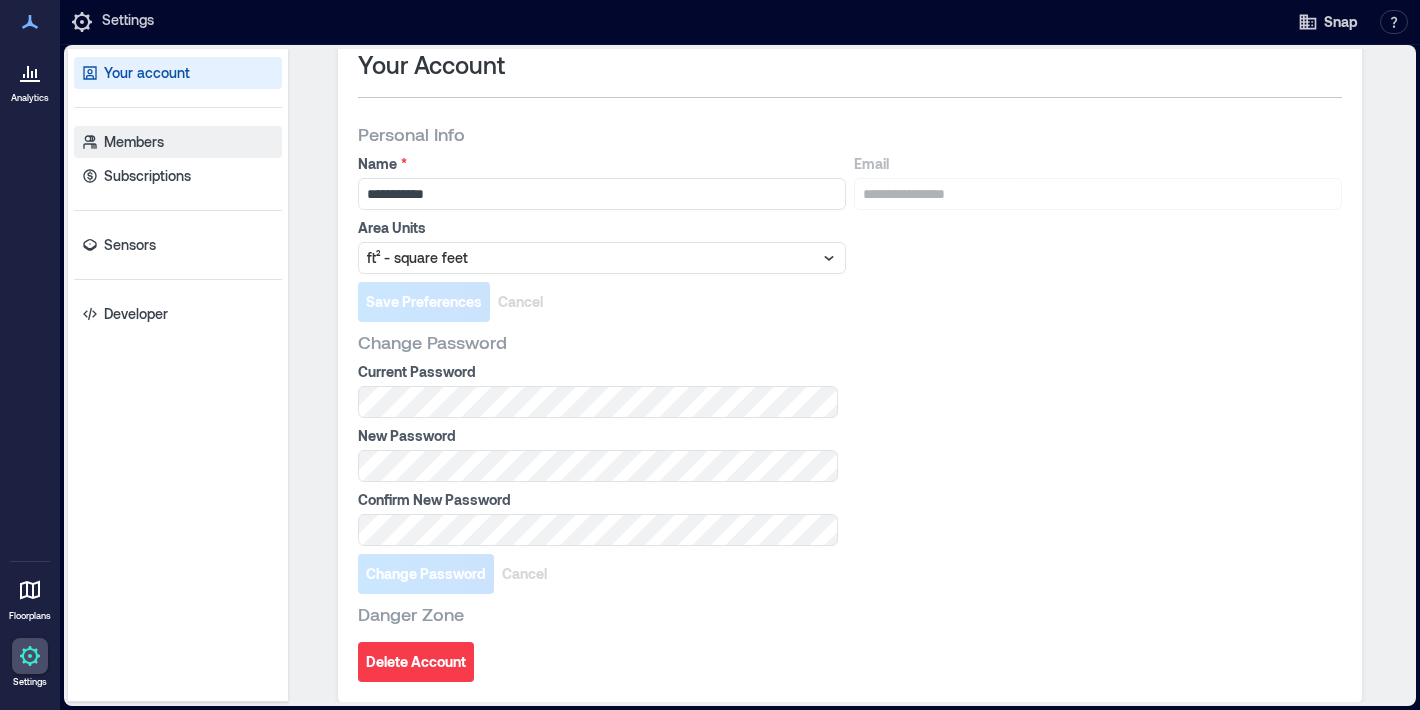 click on "Members" at bounding box center (178, 142) 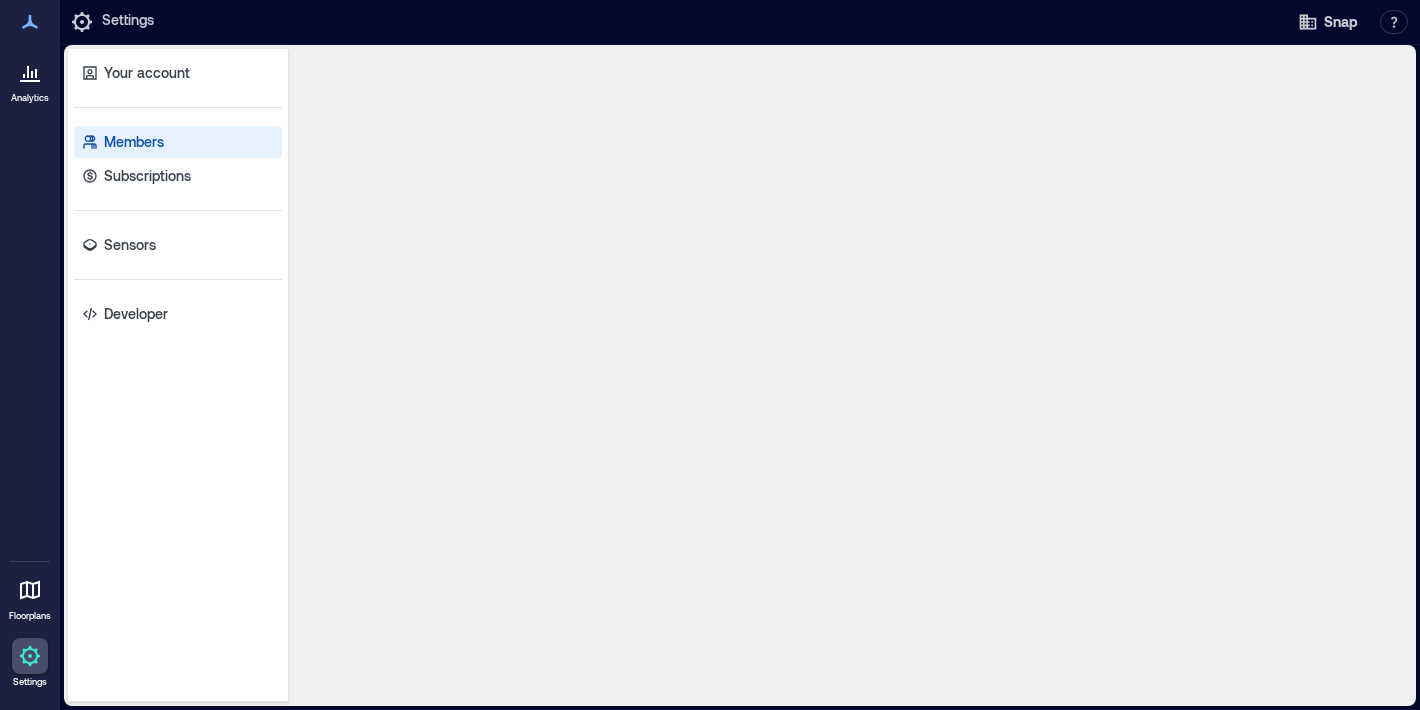 scroll, scrollTop: 0, scrollLeft: 0, axis: both 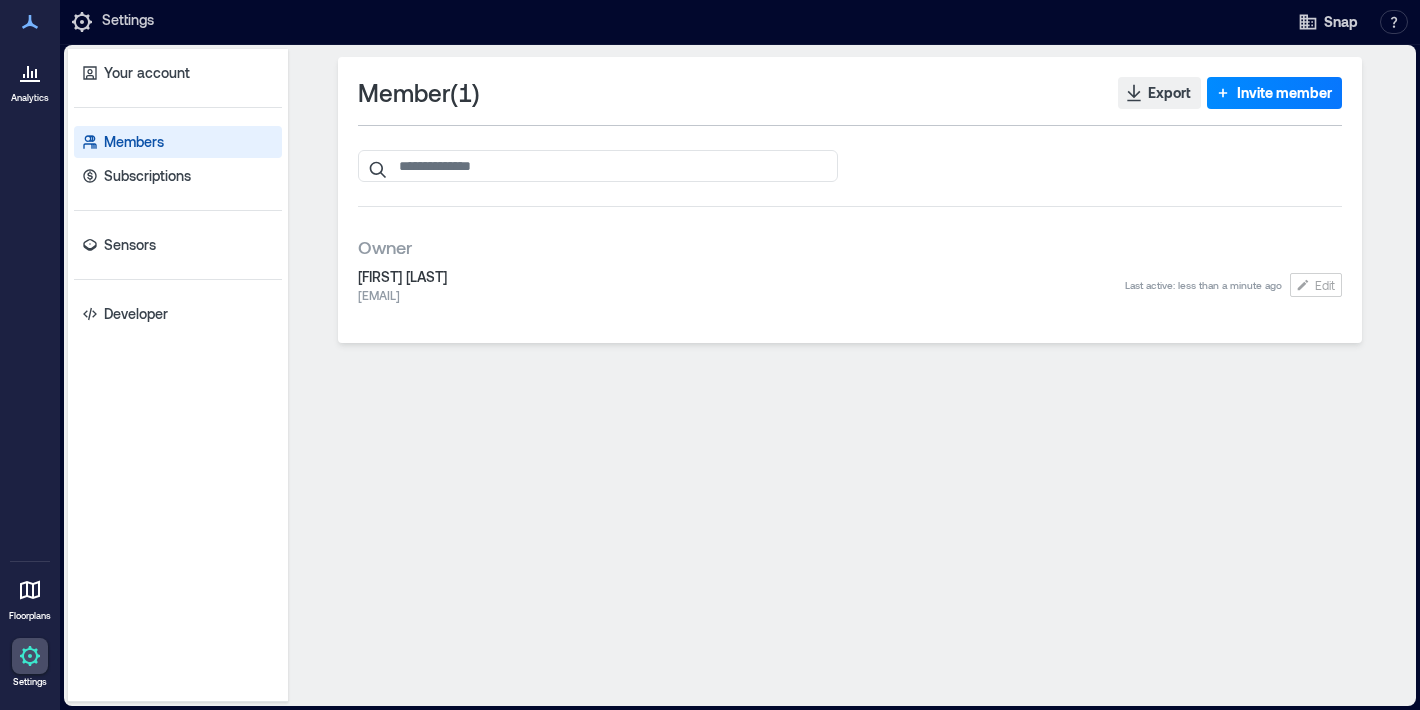 click on "Your account Members Subscriptions Sensors Developer" at bounding box center [178, 375] 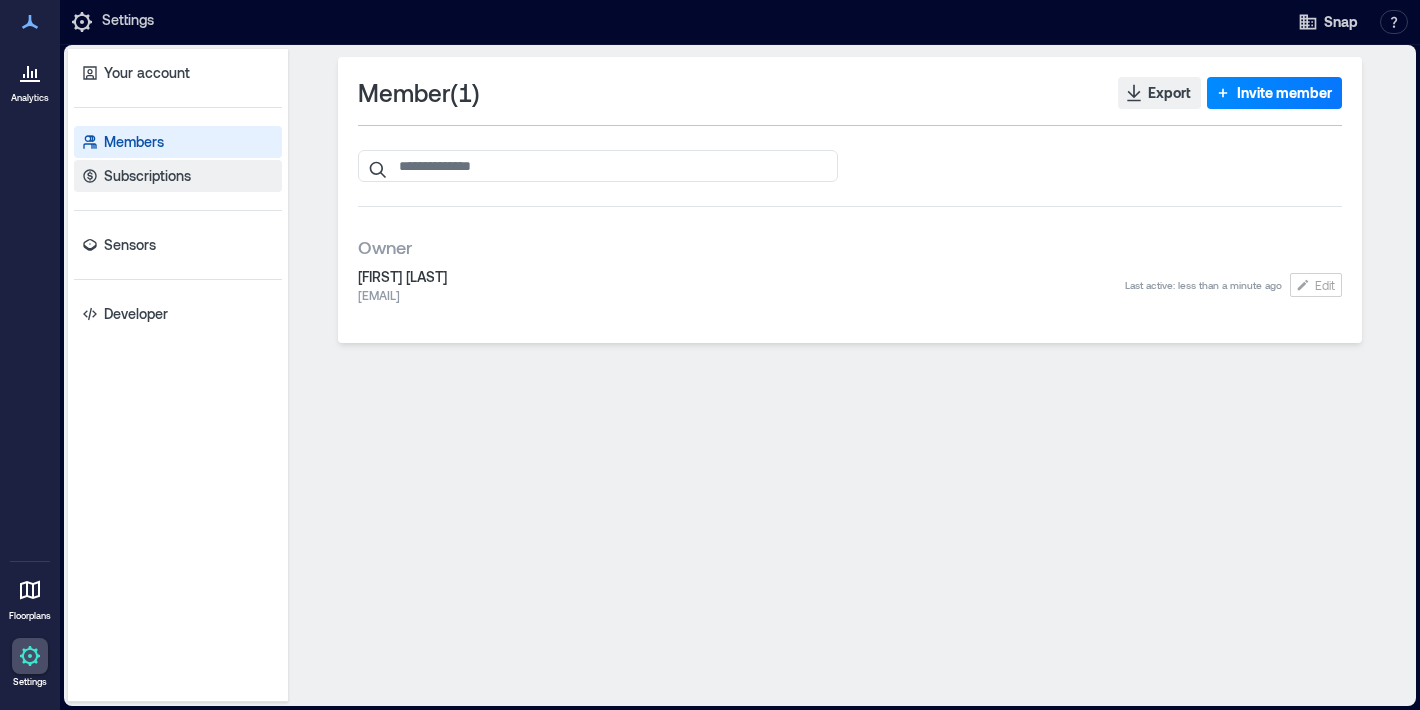 click on "Subscriptions" at bounding box center [178, 176] 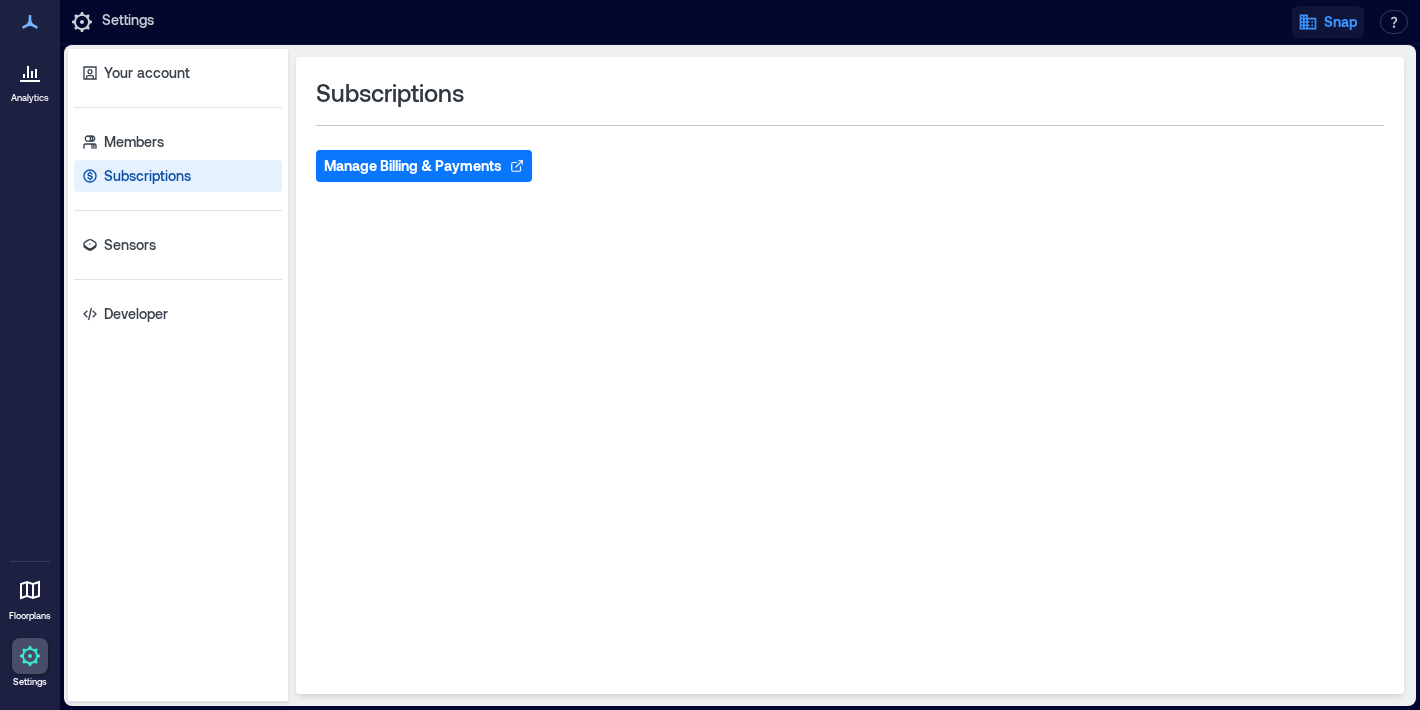 click on "Snap" at bounding box center (1328, 22) 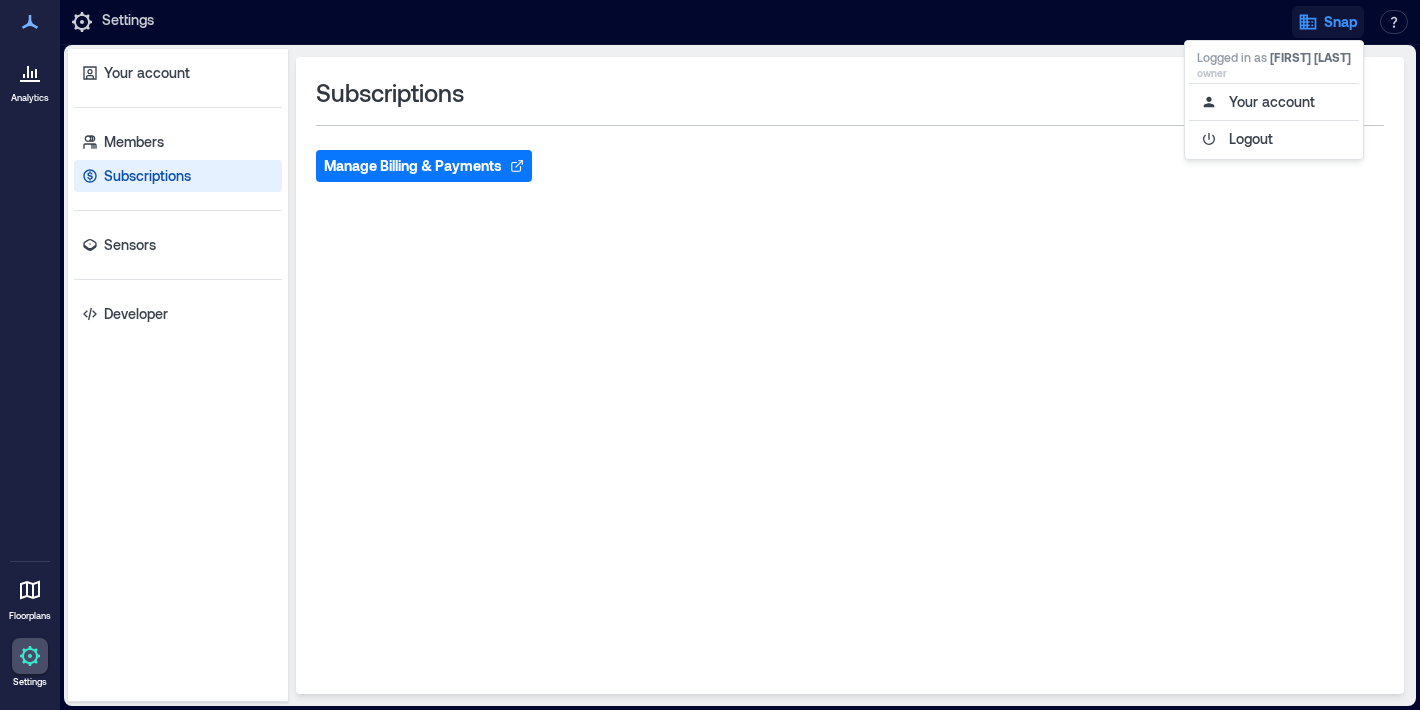 click at bounding box center [30, 656] 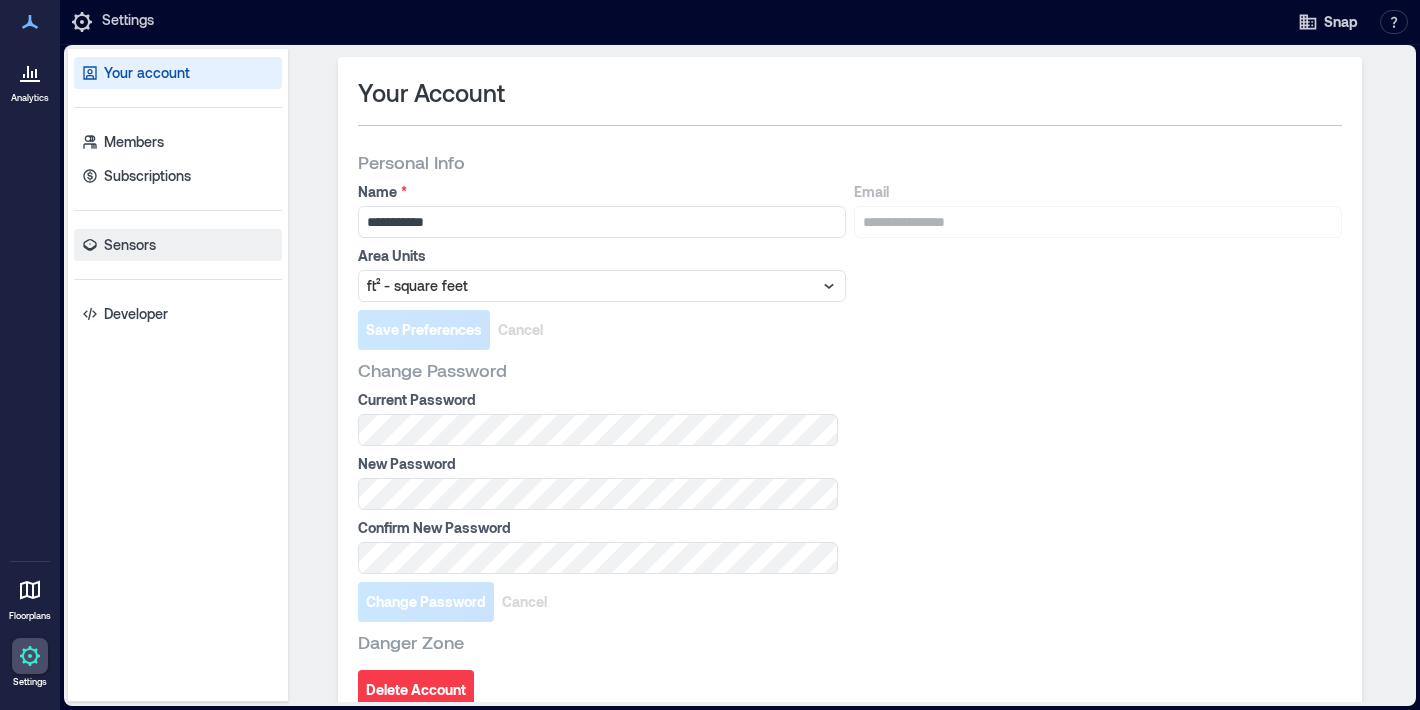 click on "Sensors" at bounding box center (130, 245) 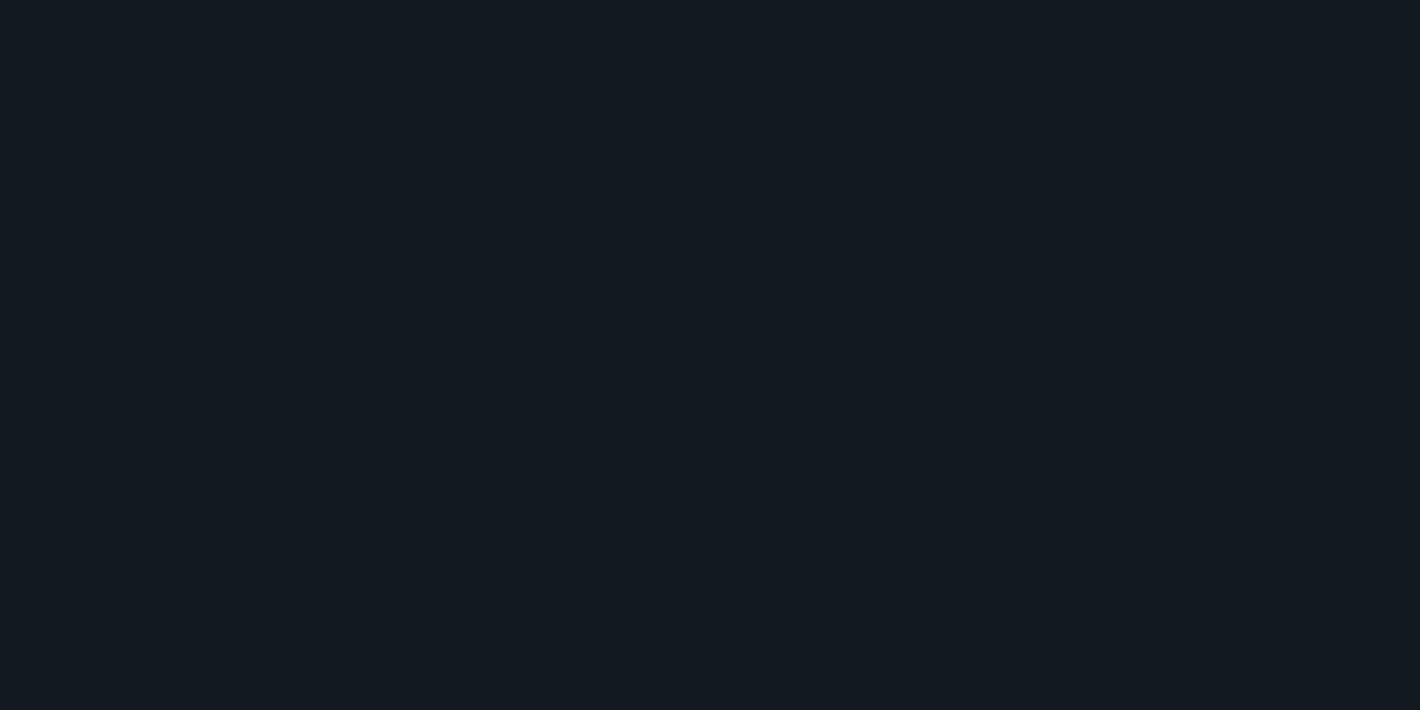 scroll, scrollTop: 0, scrollLeft: 0, axis: both 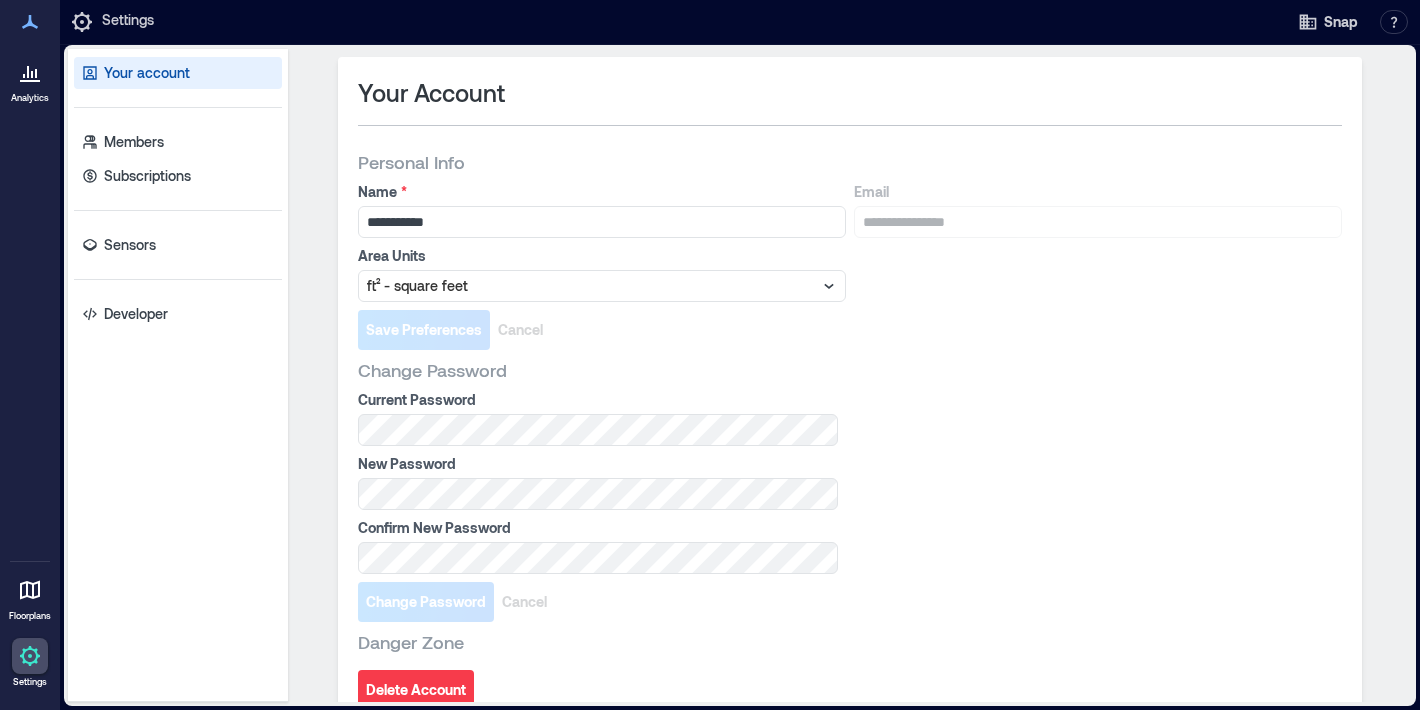 click 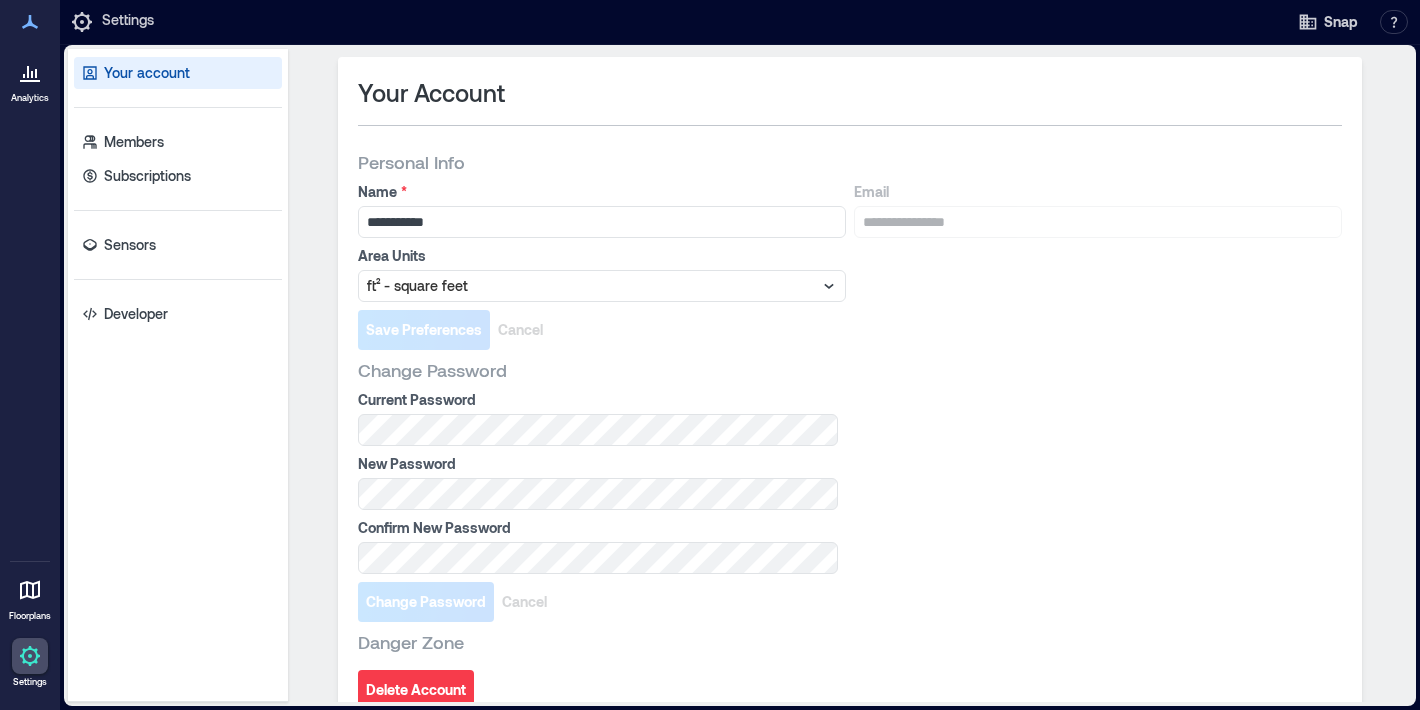 scroll, scrollTop: 28, scrollLeft: 0, axis: vertical 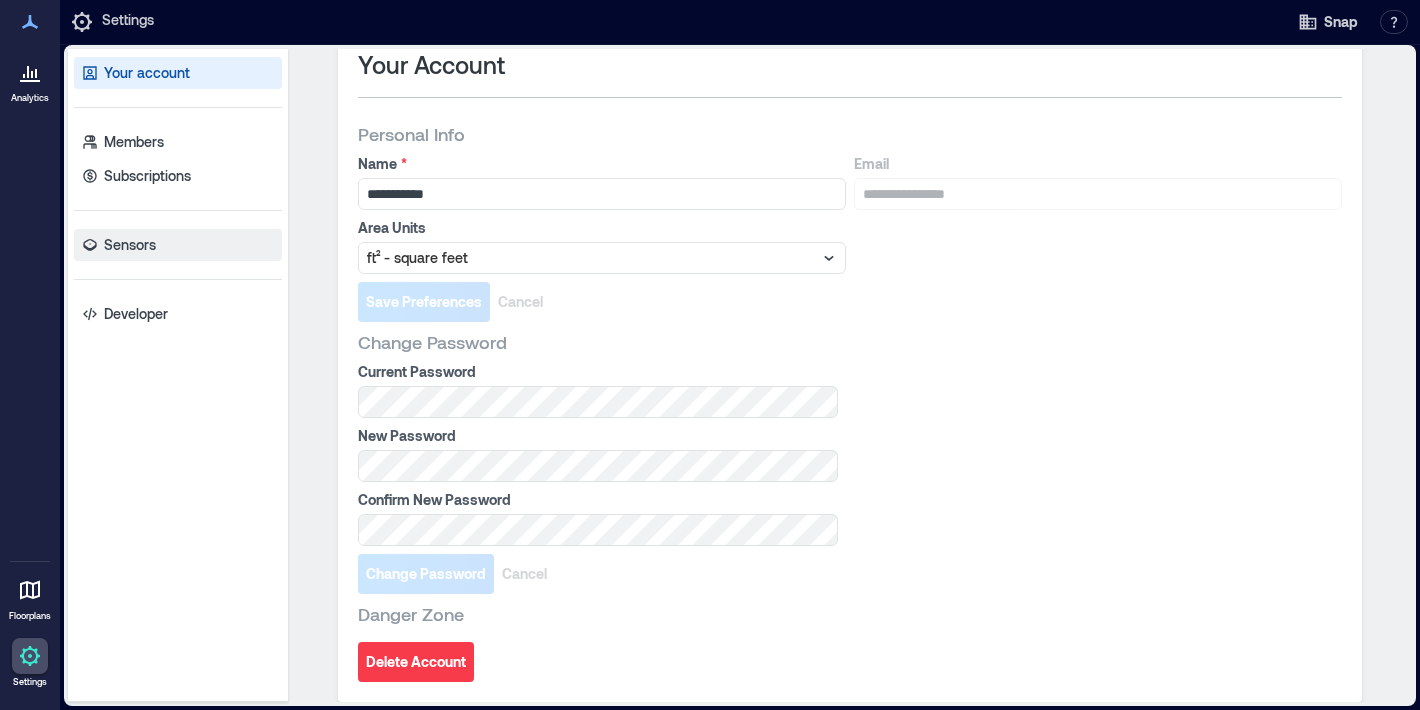 click on "Sensors" at bounding box center (178, 245) 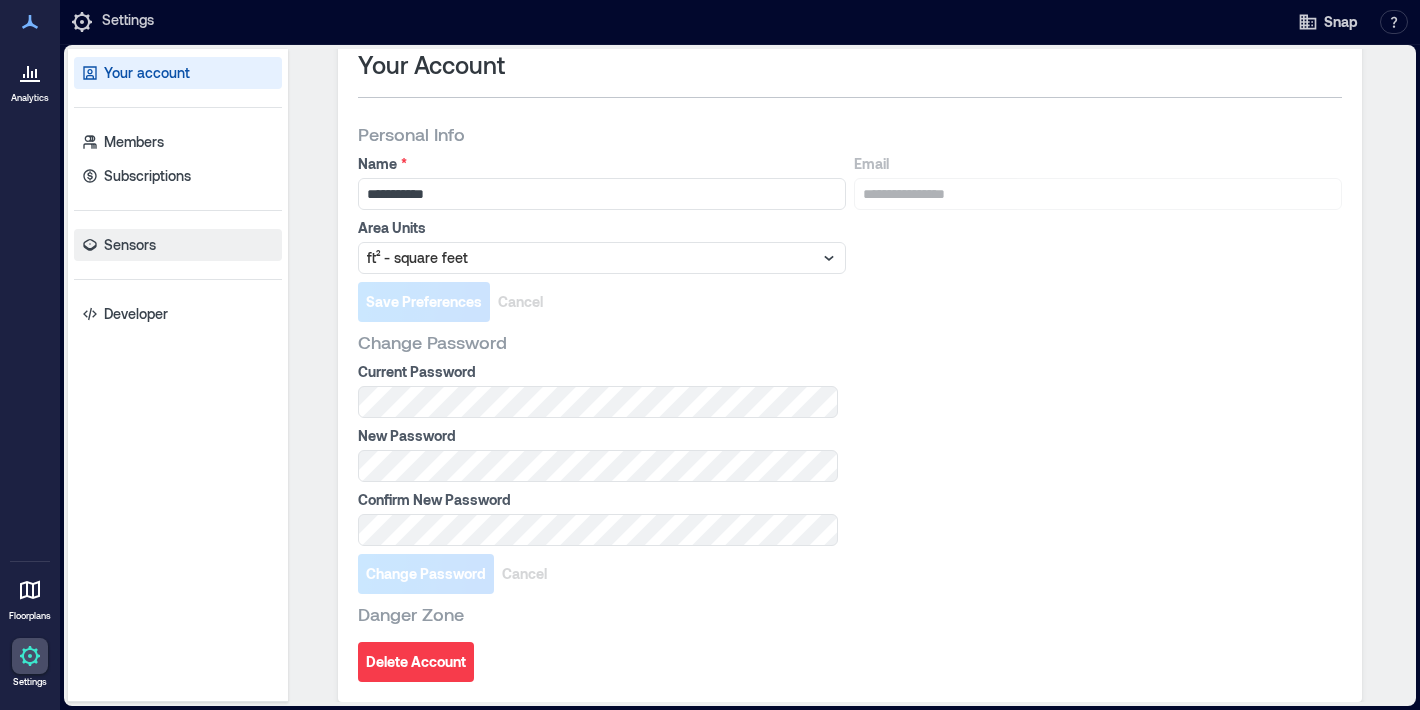 scroll, scrollTop: 0, scrollLeft: 0, axis: both 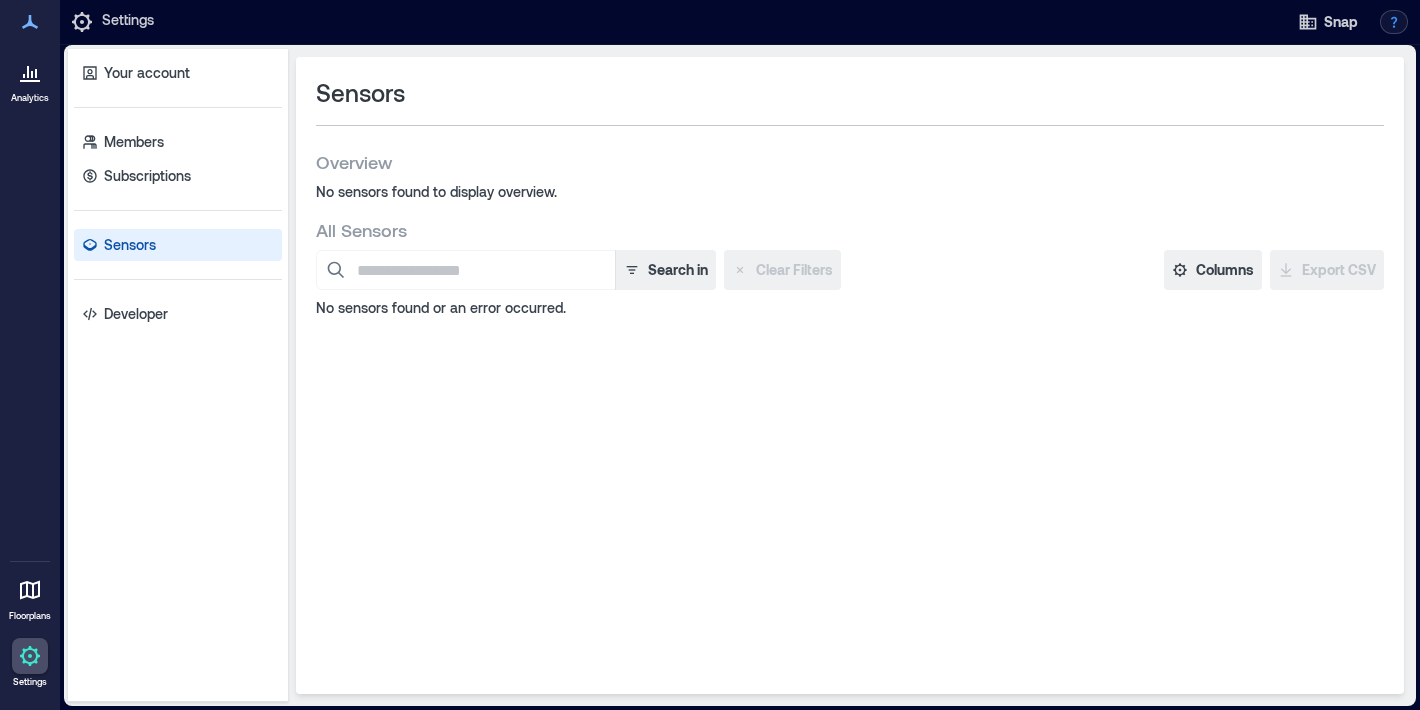 click at bounding box center (1394, 22) 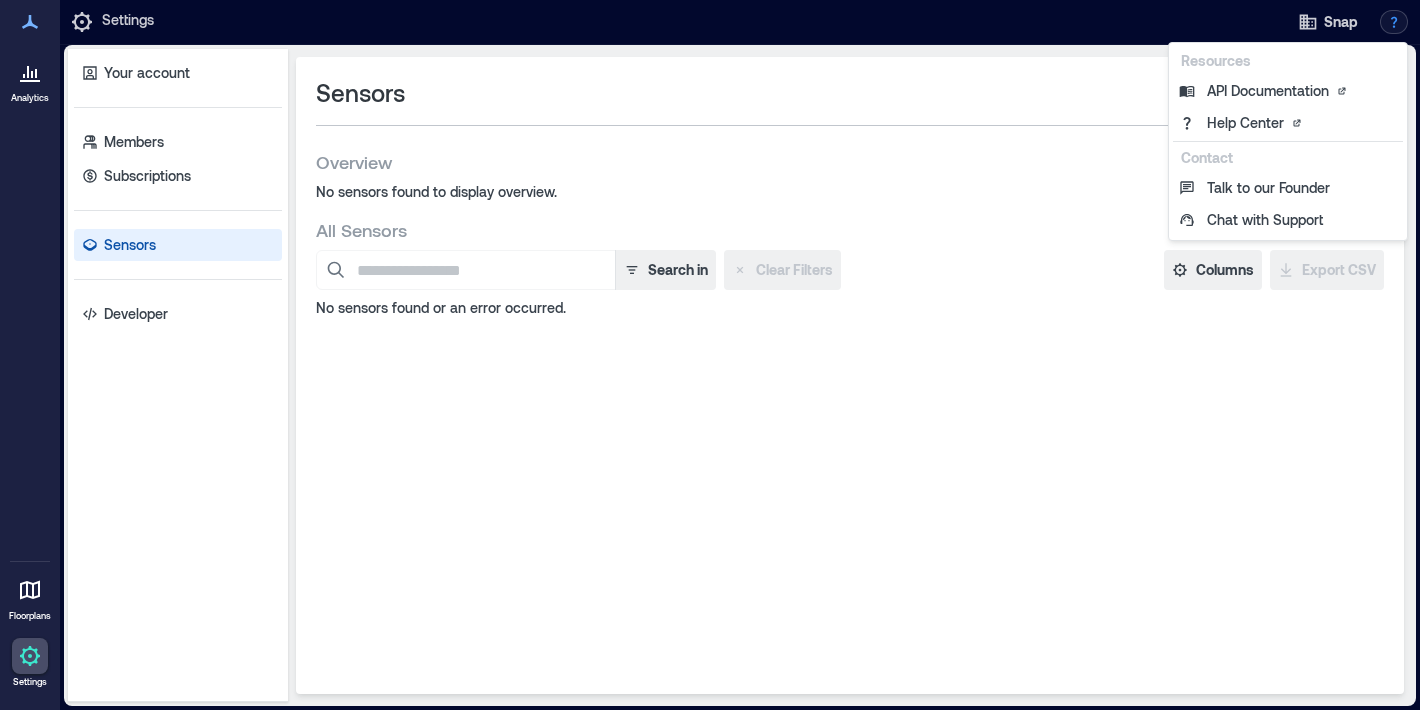 click at bounding box center (30, 656) 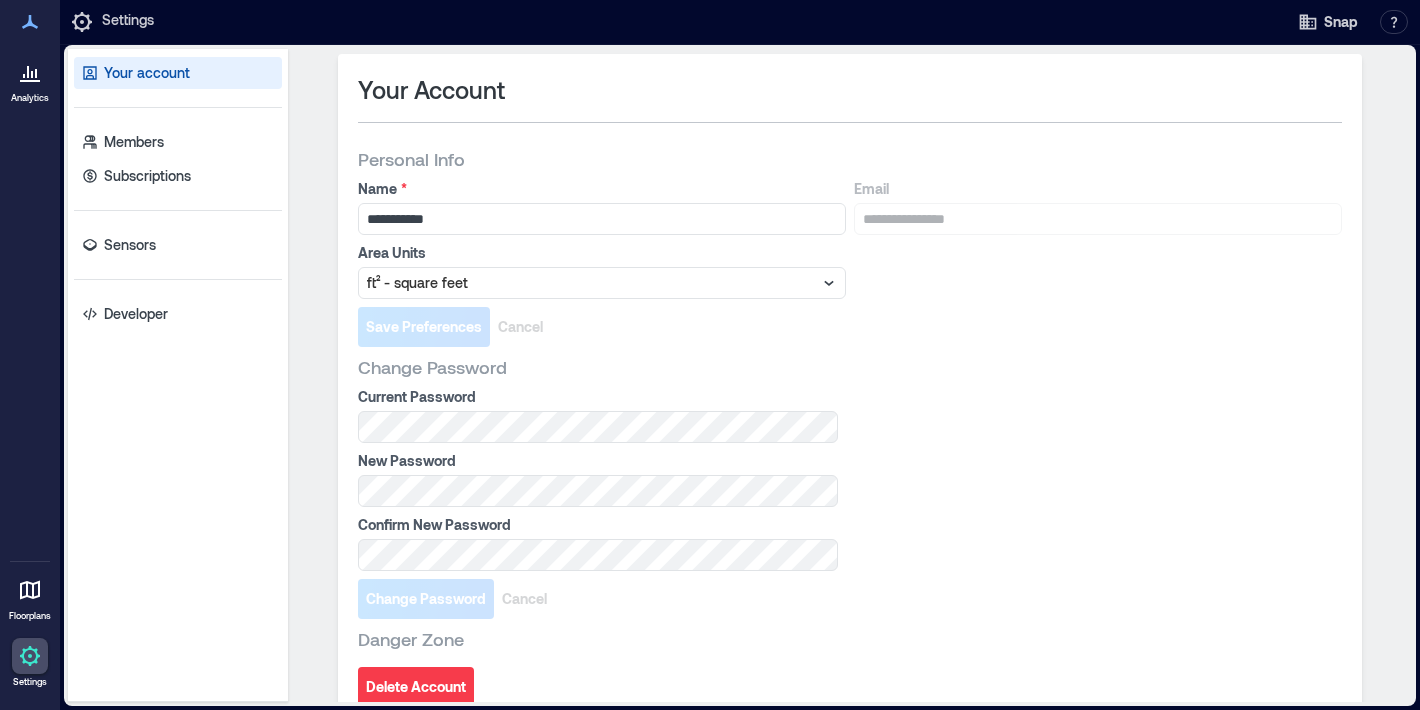 scroll, scrollTop: 0, scrollLeft: 0, axis: both 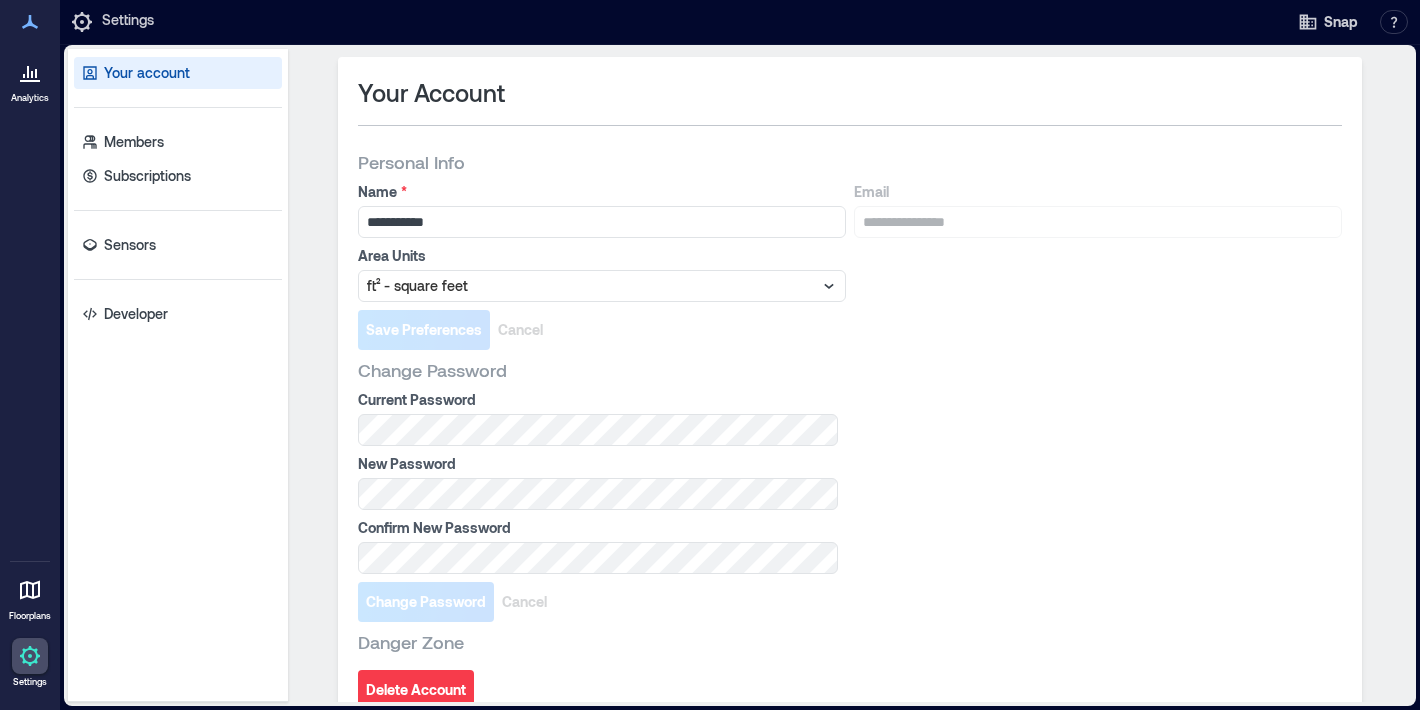 click 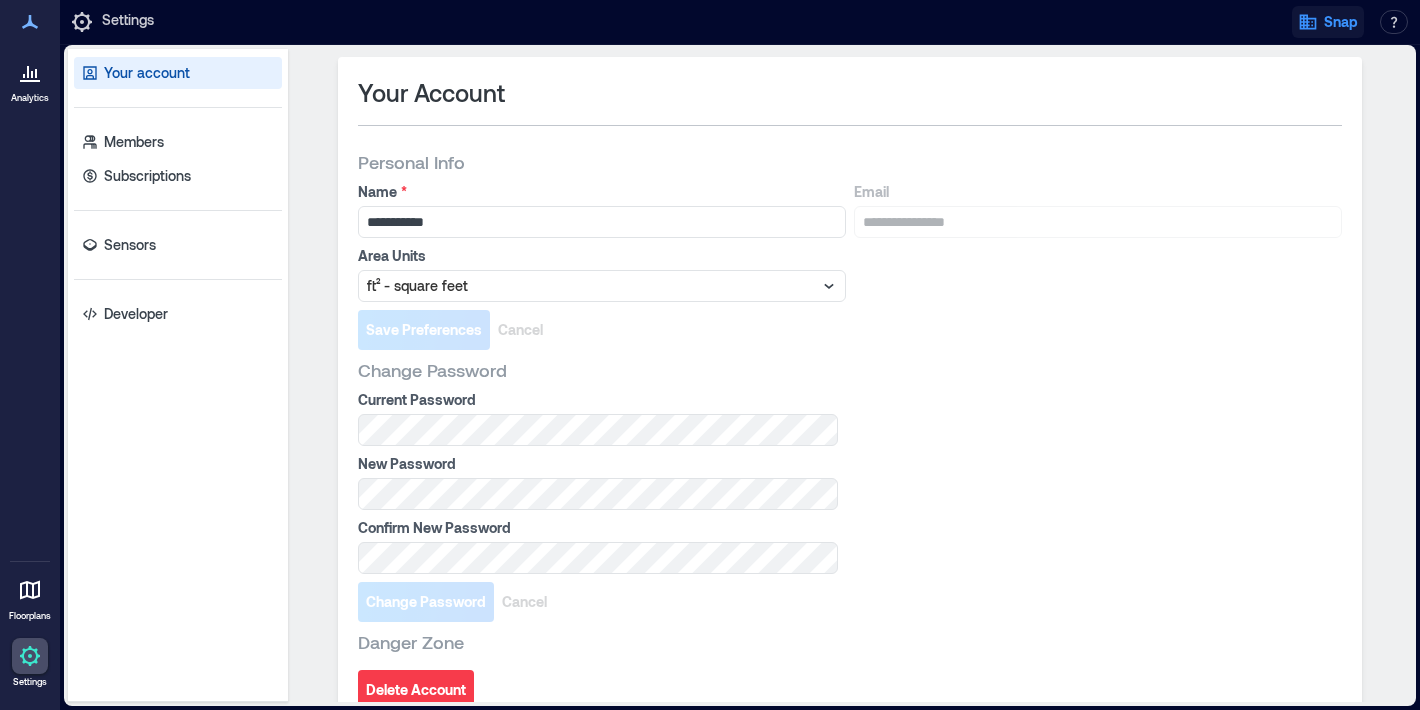 click on "Snap" at bounding box center (1341, 22) 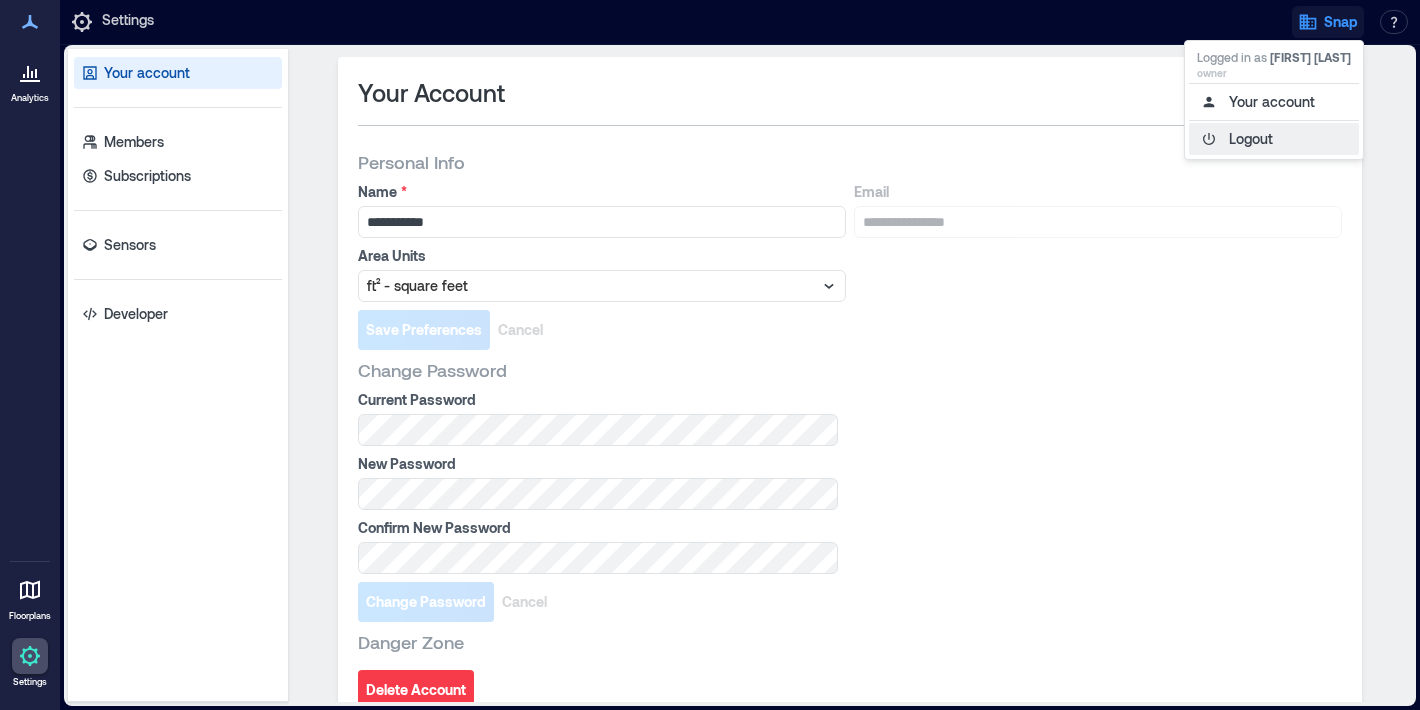 click on "Logout" at bounding box center (1274, 139) 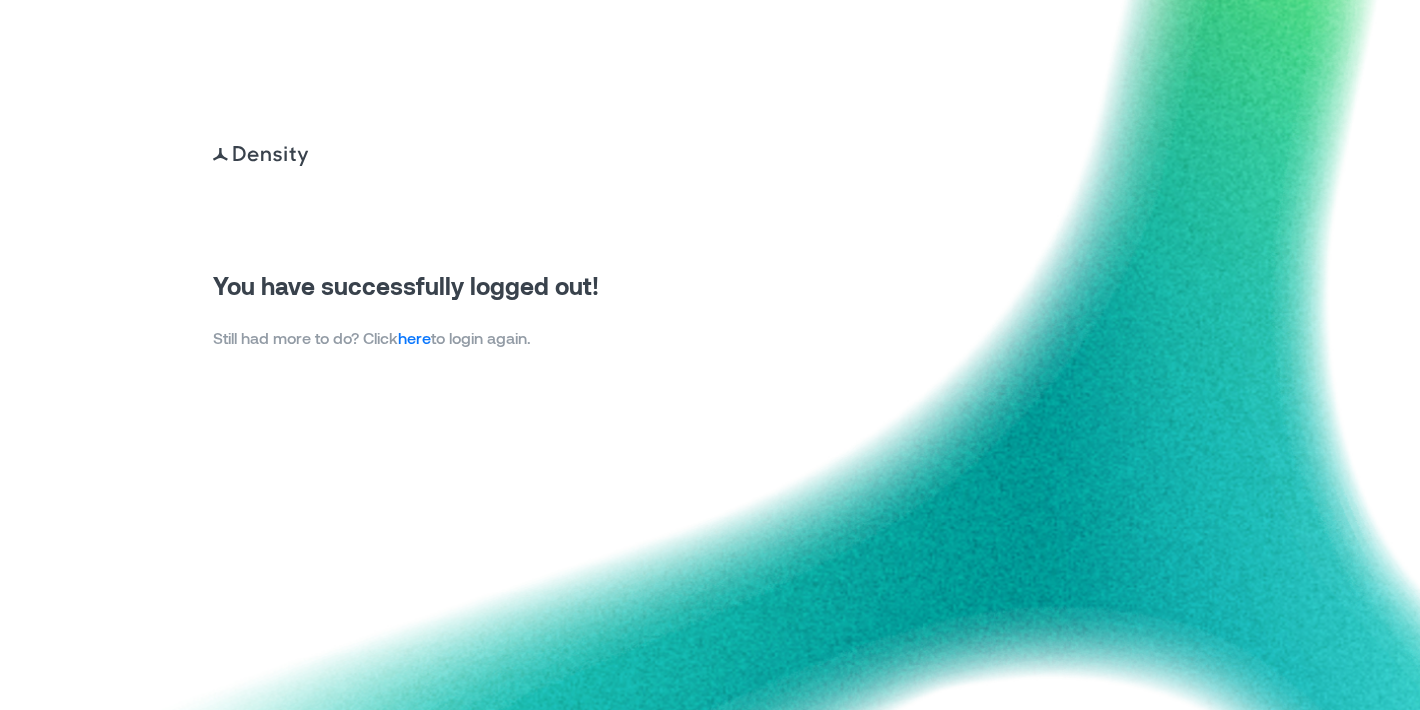 scroll, scrollTop: 0, scrollLeft: 0, axis: both 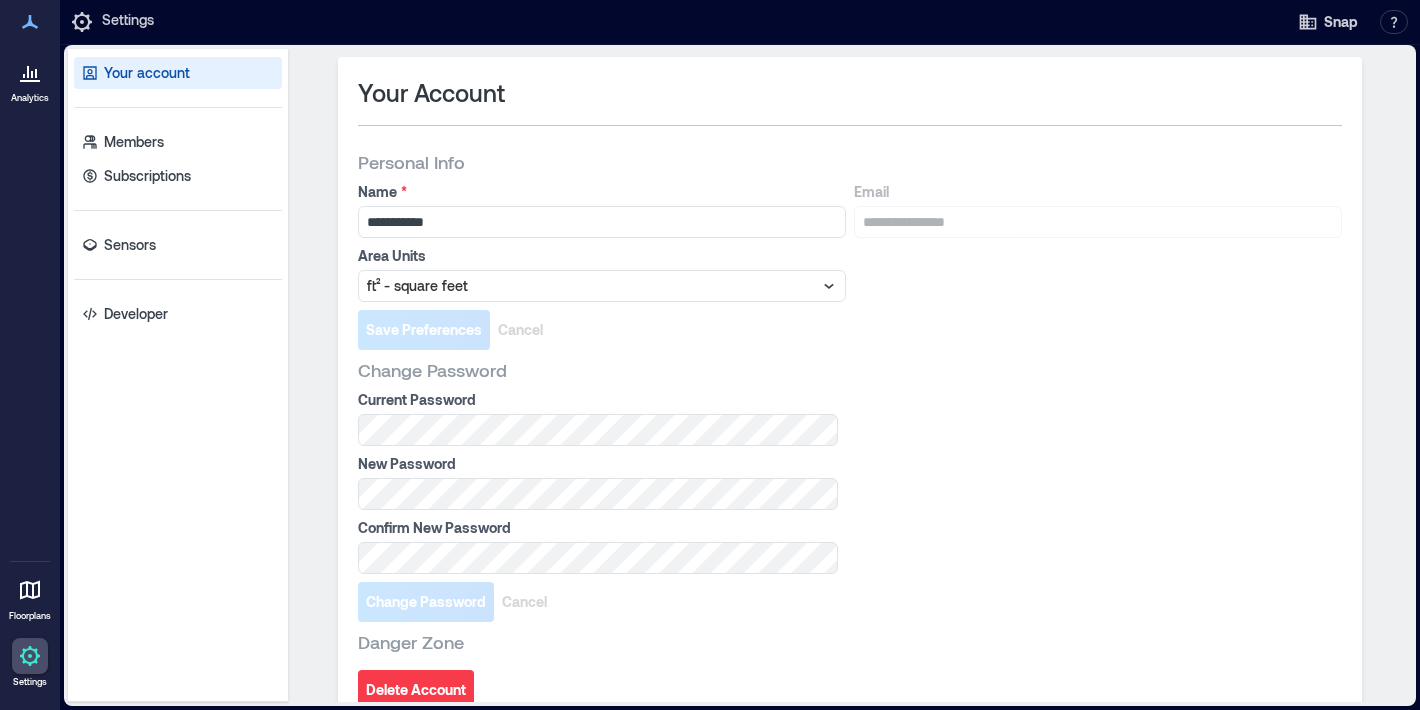 click on "Your account Members Subscriptions Sensors Developer" at bounding box center (178, 375) 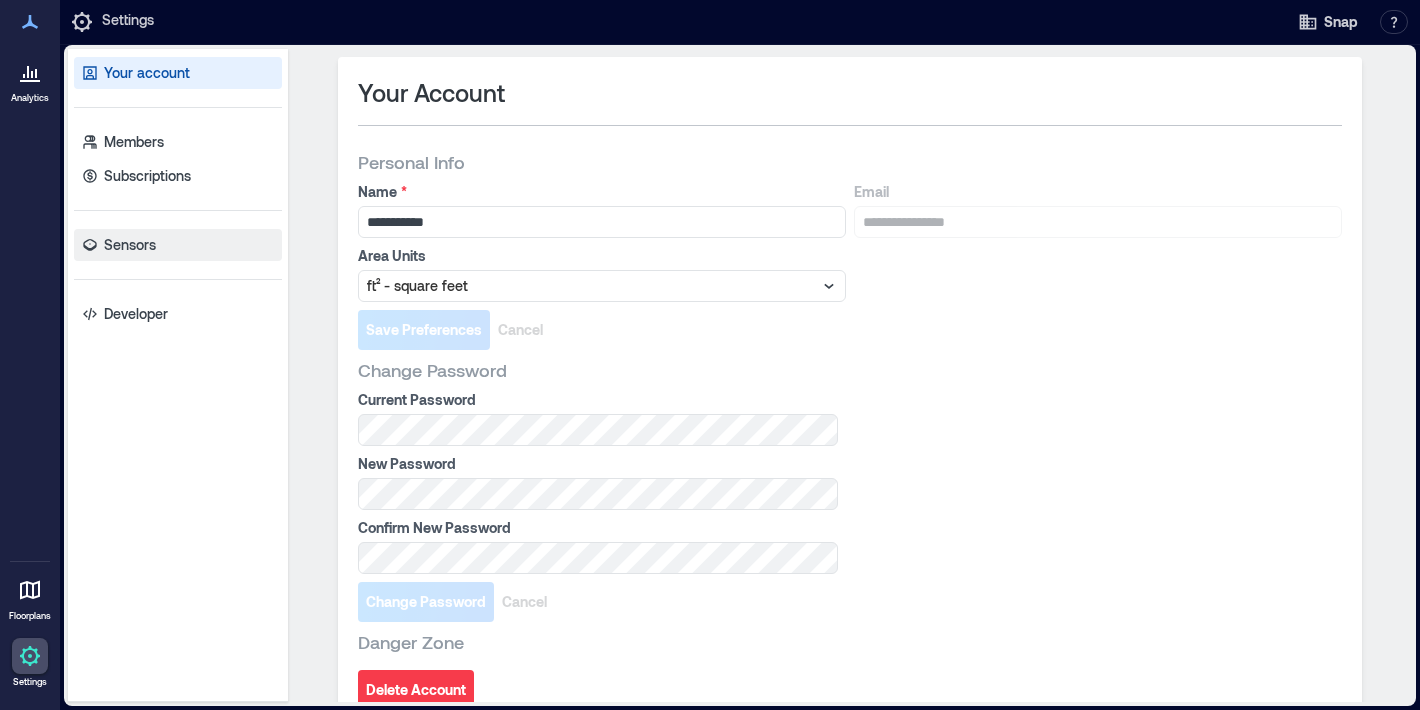 click on "Sensors" at bounding box center [178, 245] 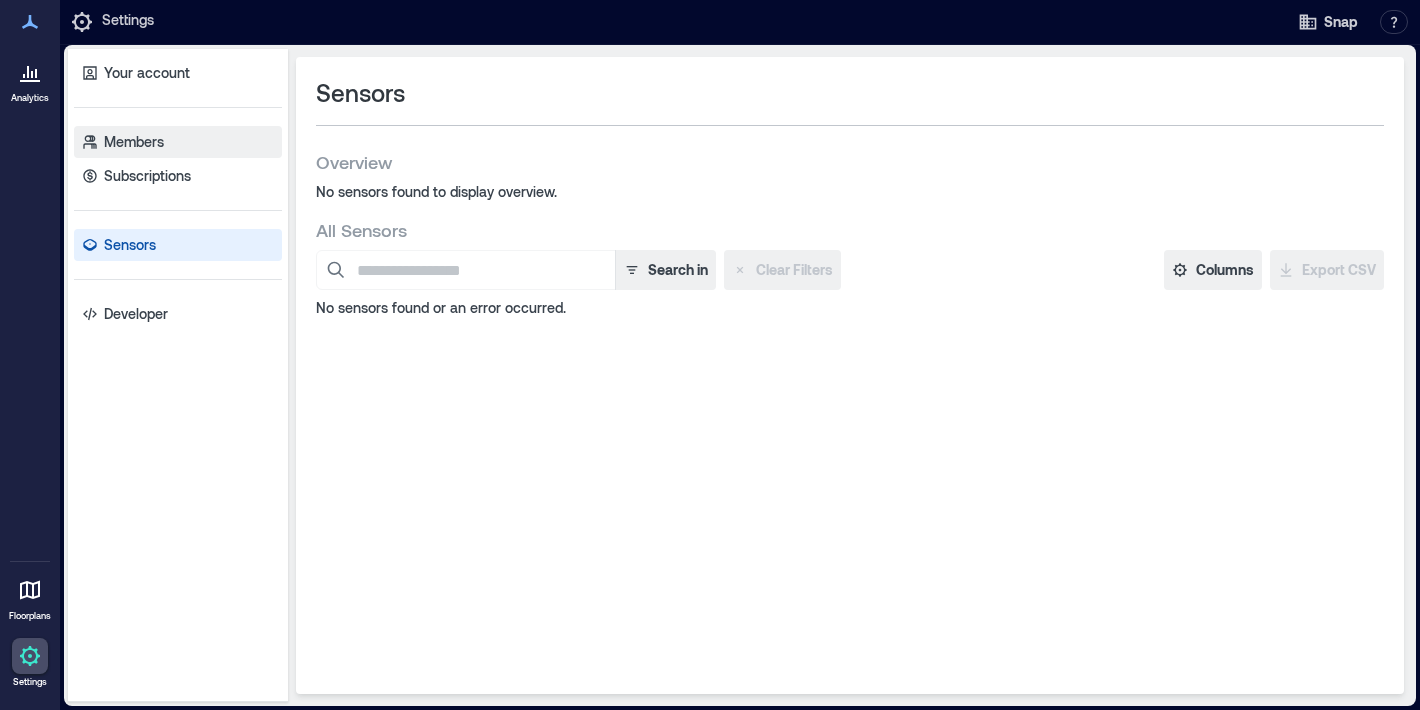 click on "Members" at bounding box center (178, 142) 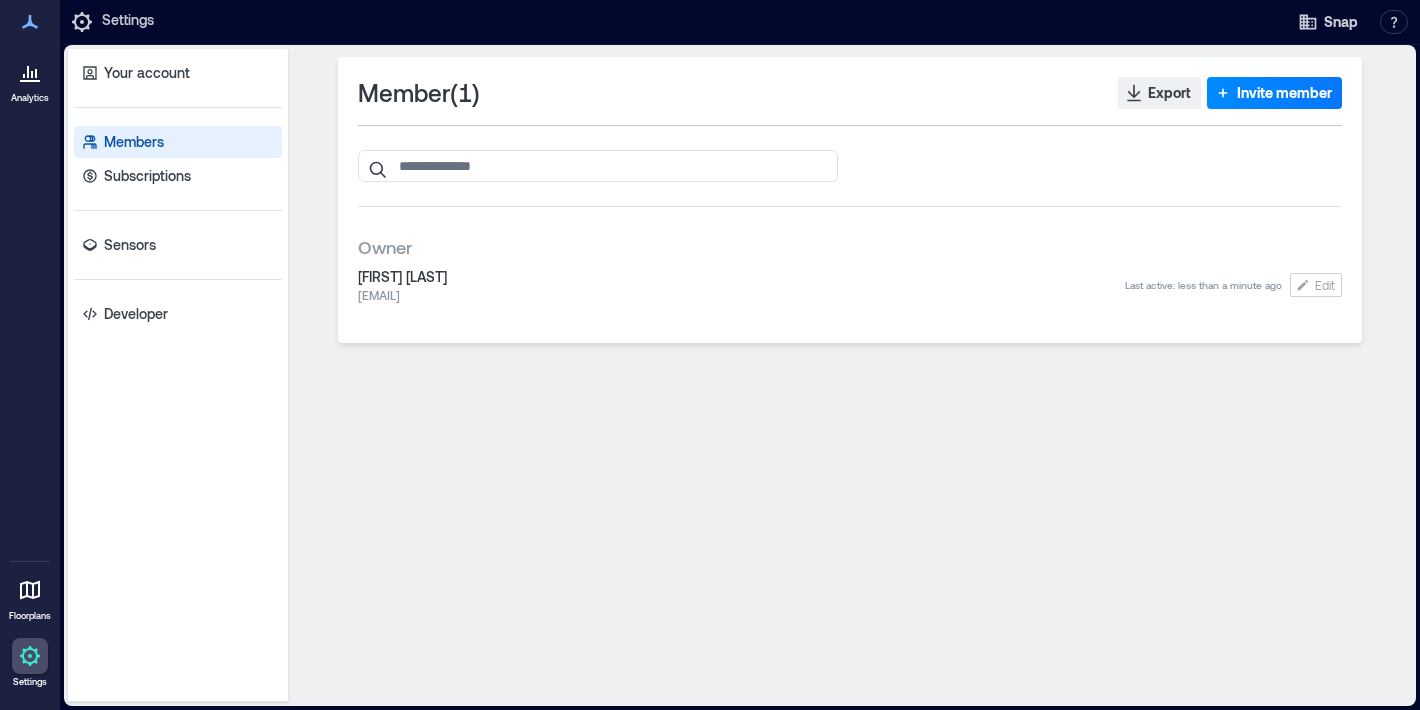 click on "ddiaz@c.snap.com" at bounding box center [741, 295] 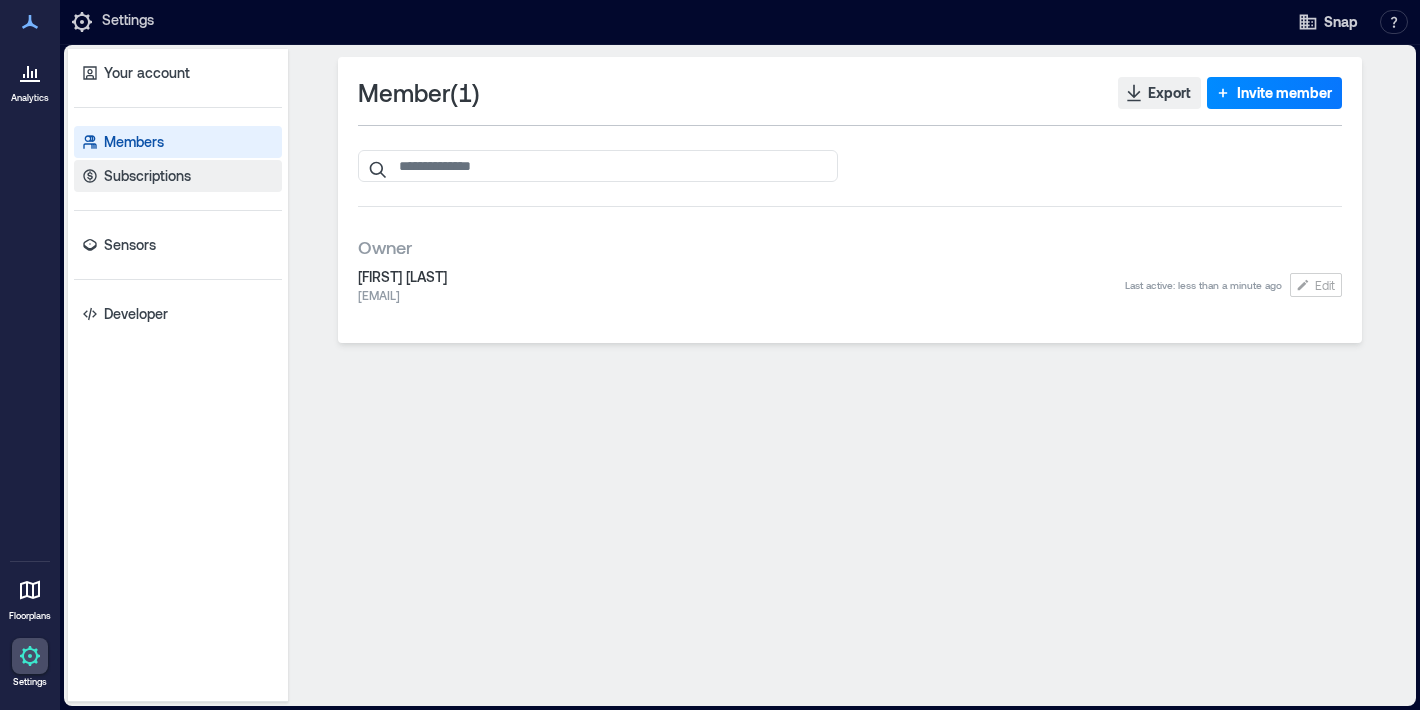 click on "Subscriptions" at bounding box center [178, 176] 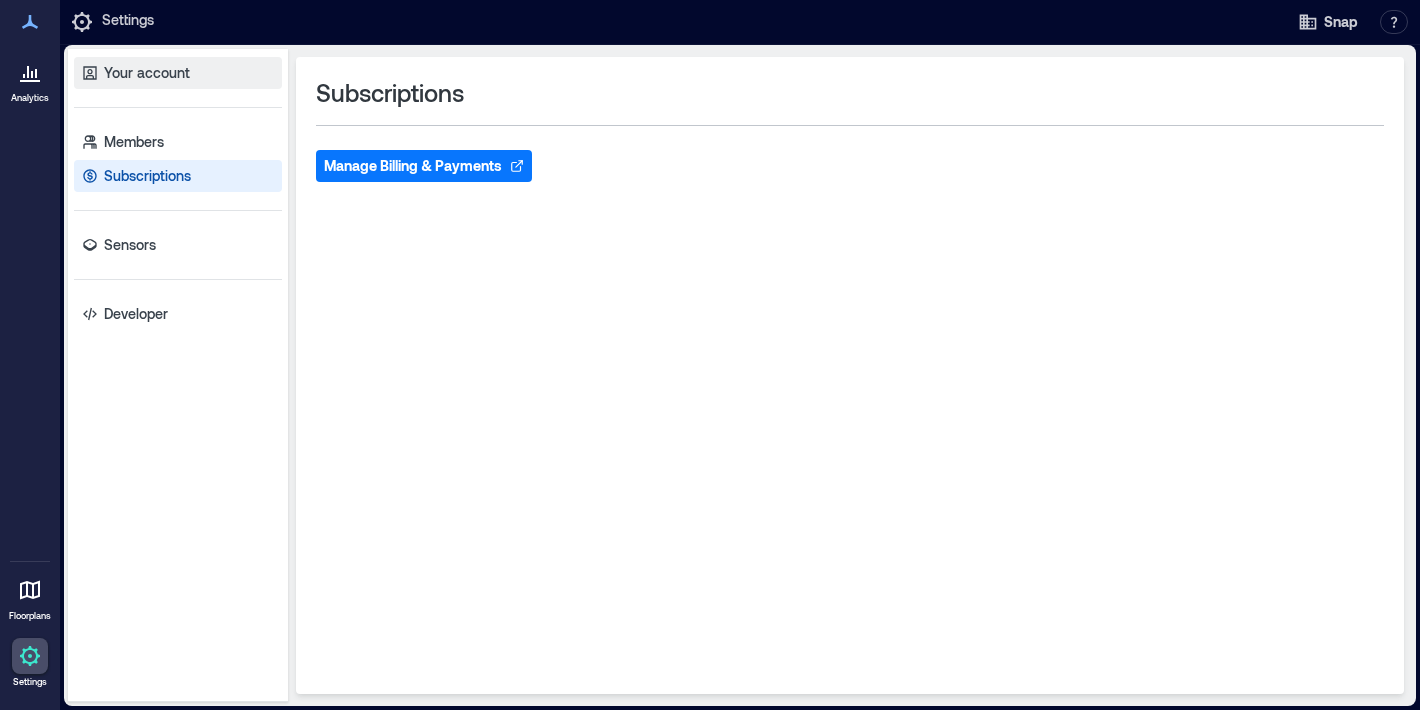 click on "Your account" at bounding box center [178, 73] 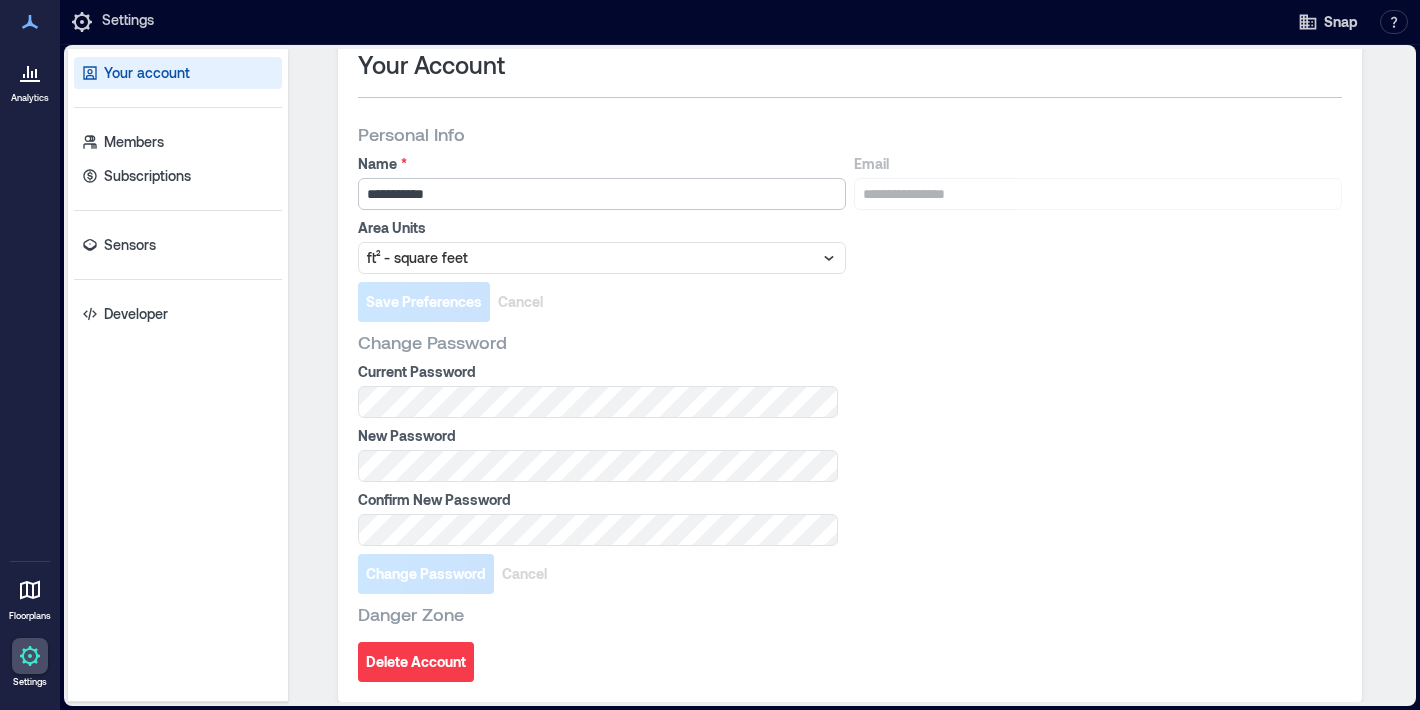 scroll, scrollTop: 0, scrollLeft: 0, axis: both 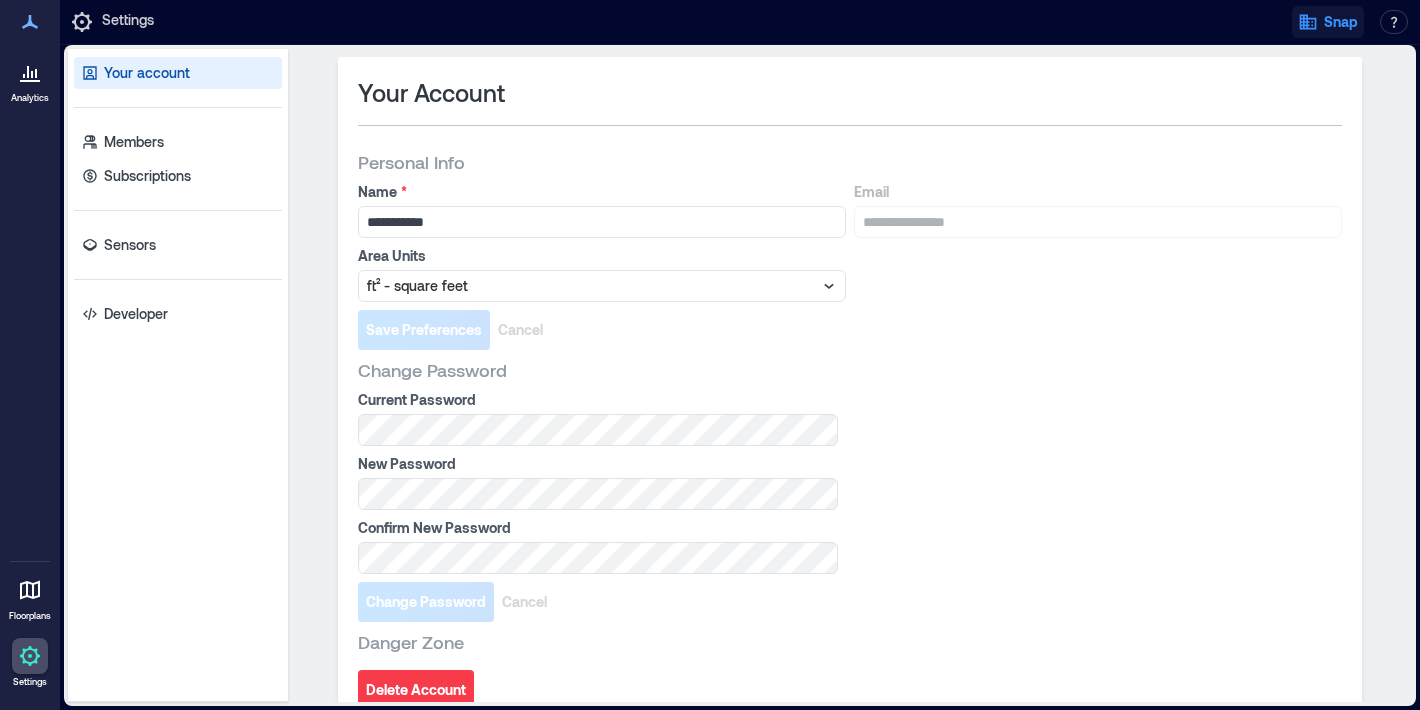 click on "Snap" at bounding box center [1341, 22] 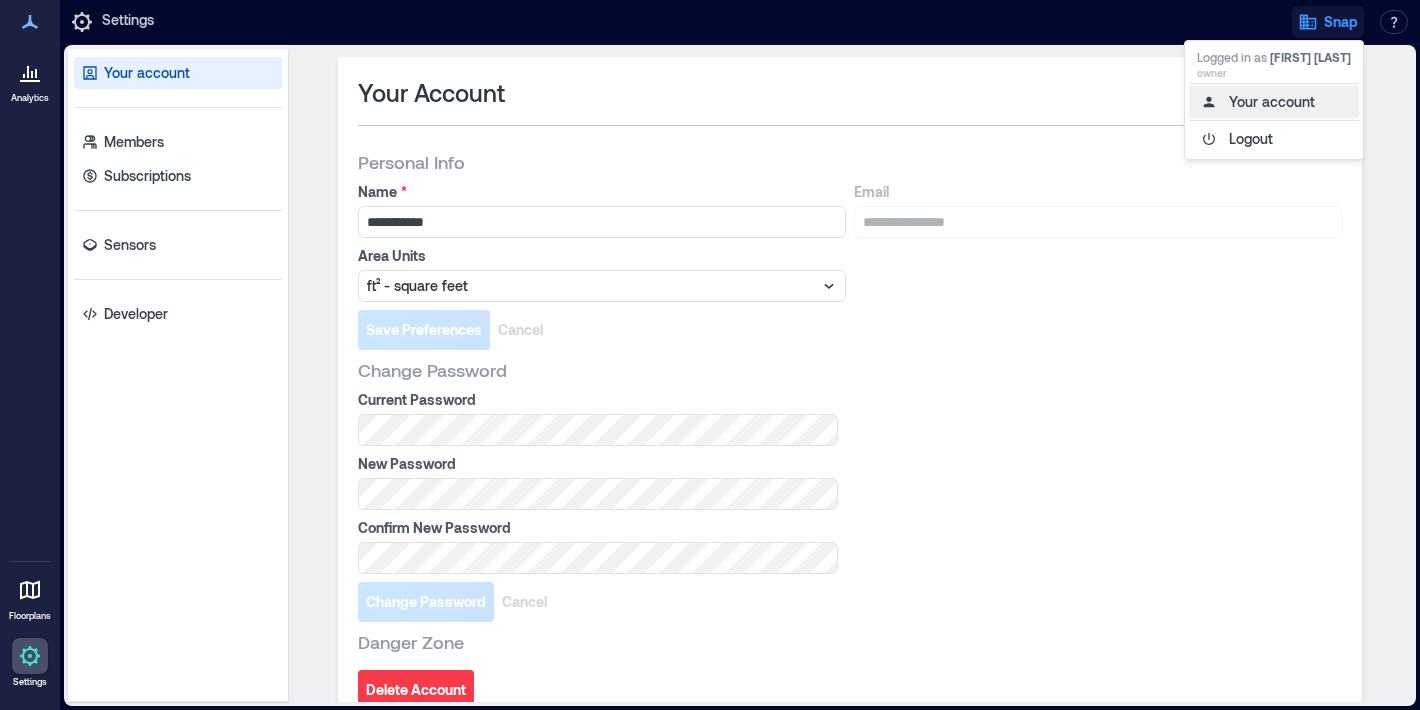 click on "Your account" at bounding box center (1274, 102) 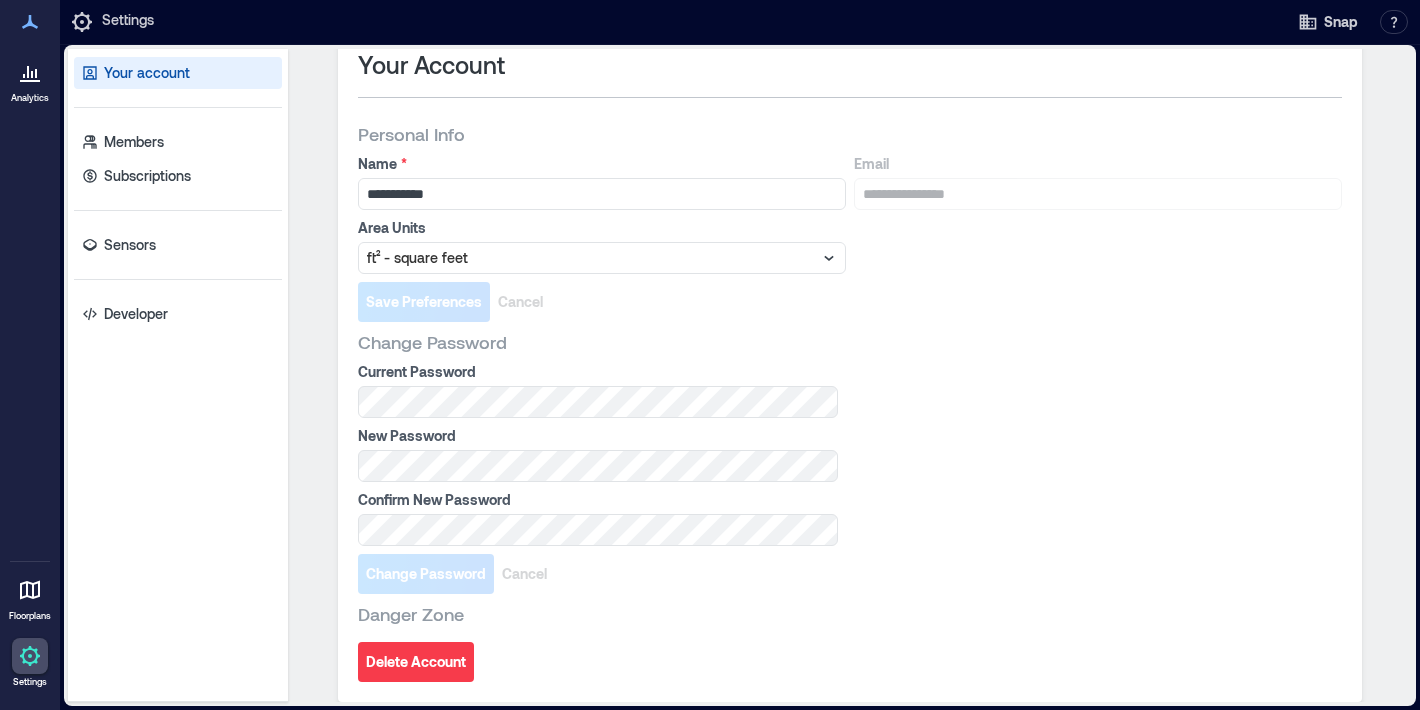 scroll, scrollTop: 0, scrollLeft: 0, axis: both 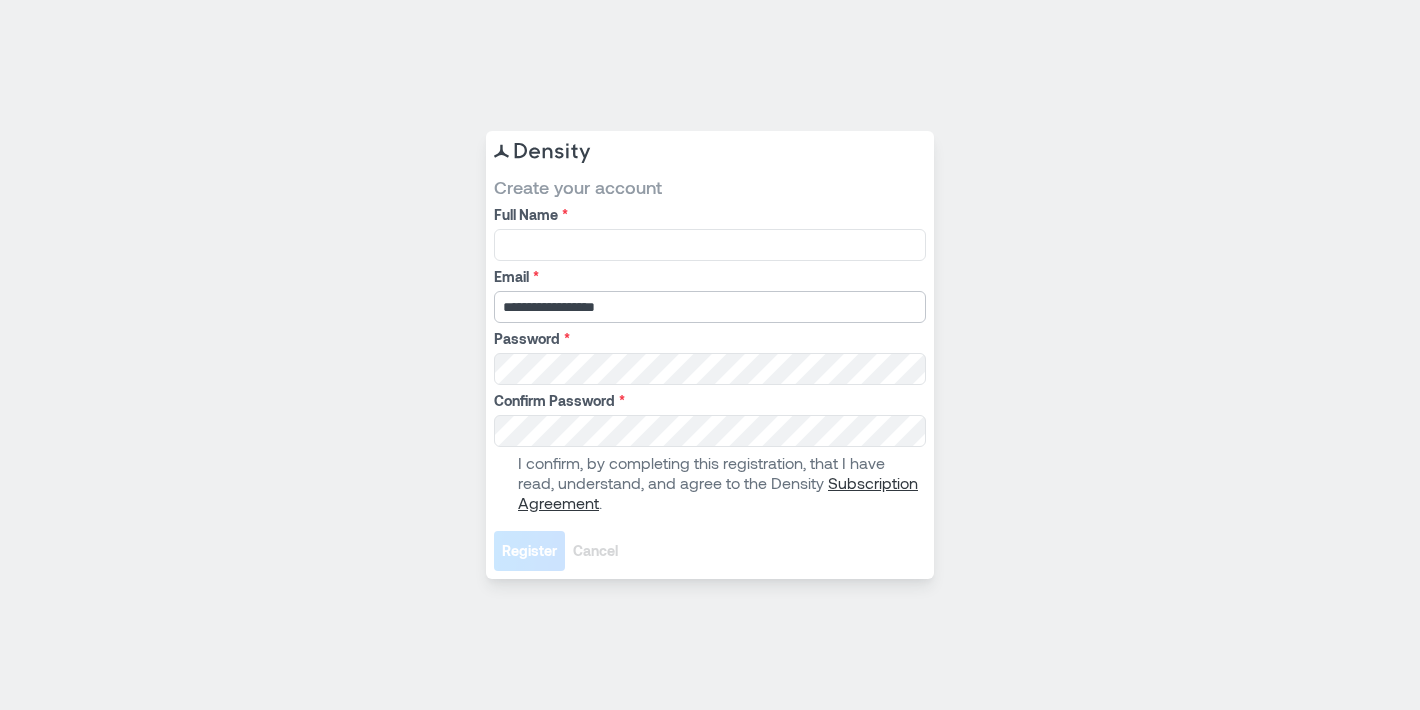 click on "**********" at bounding box center (710, 307) 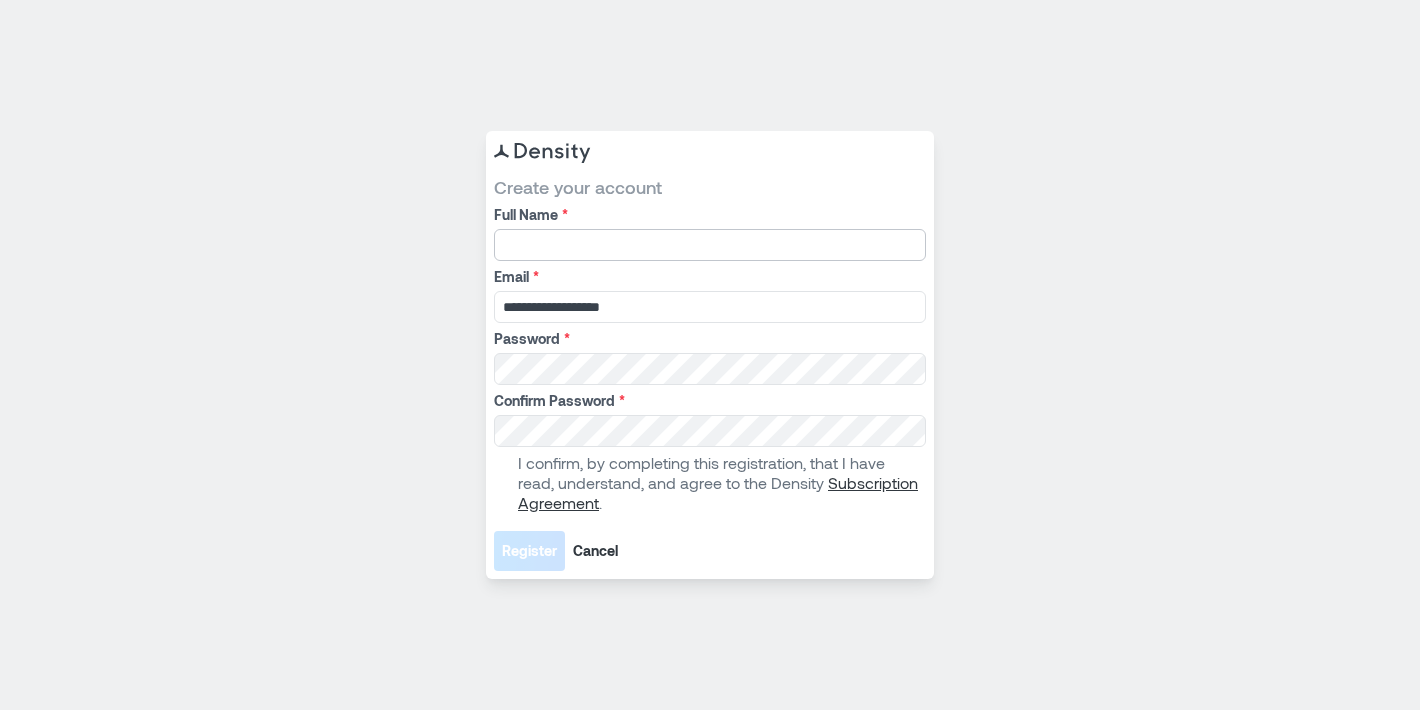 type on "**********" 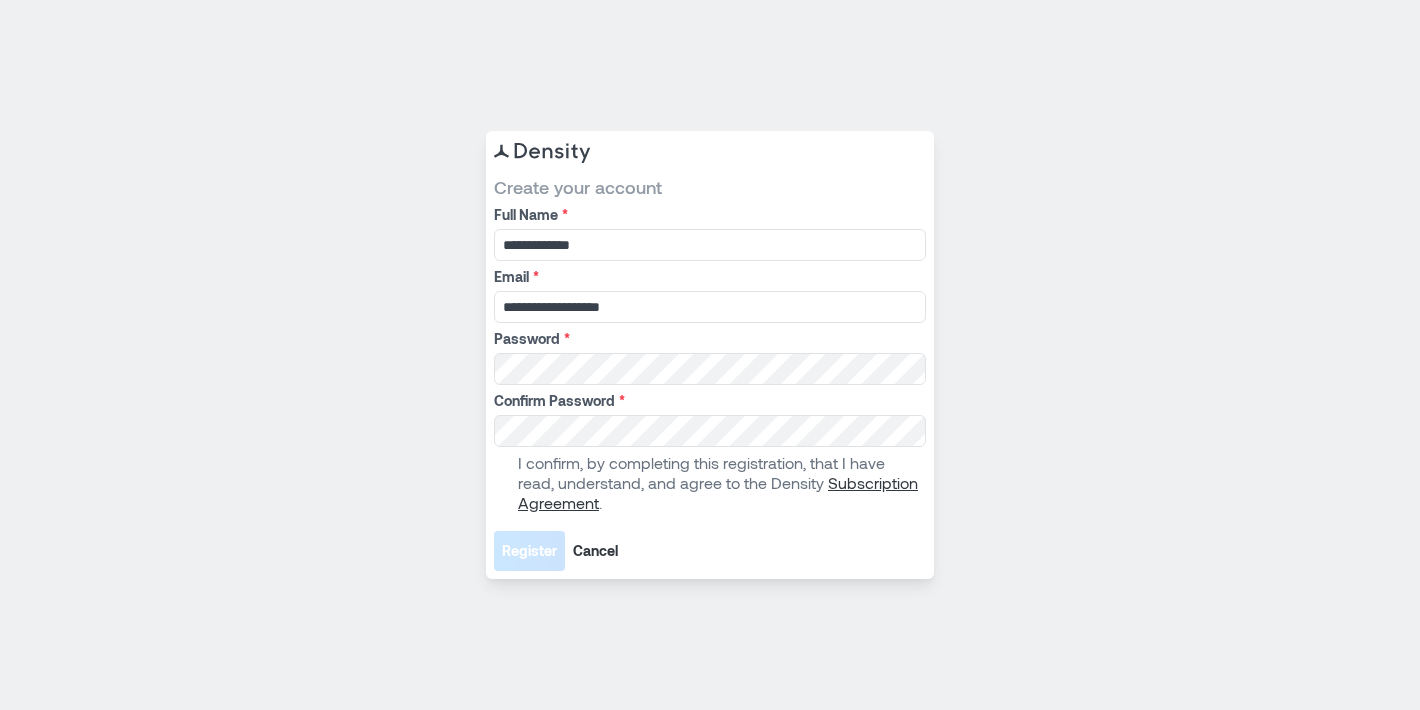 type on "**********" 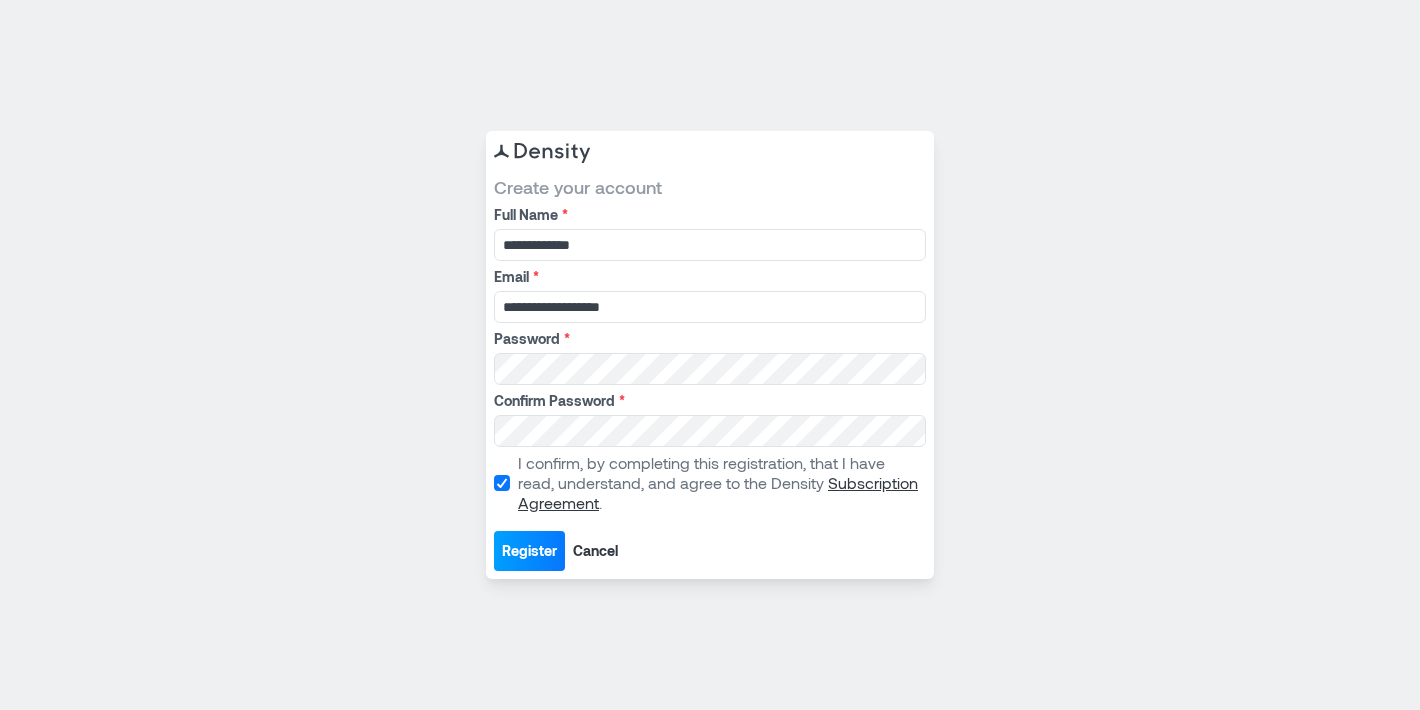 click on "Register" at bounding box center (529, 551) 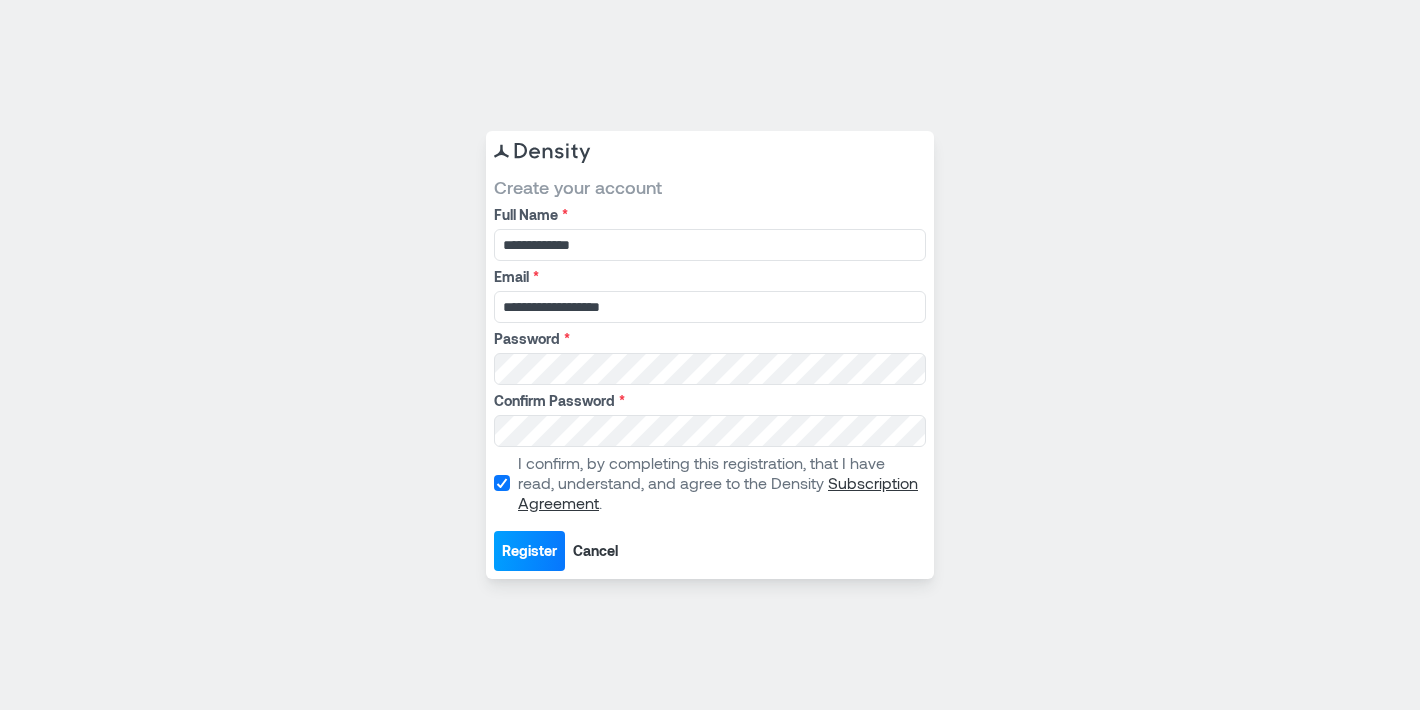 click on "Register" at bounding box center (529, 551) 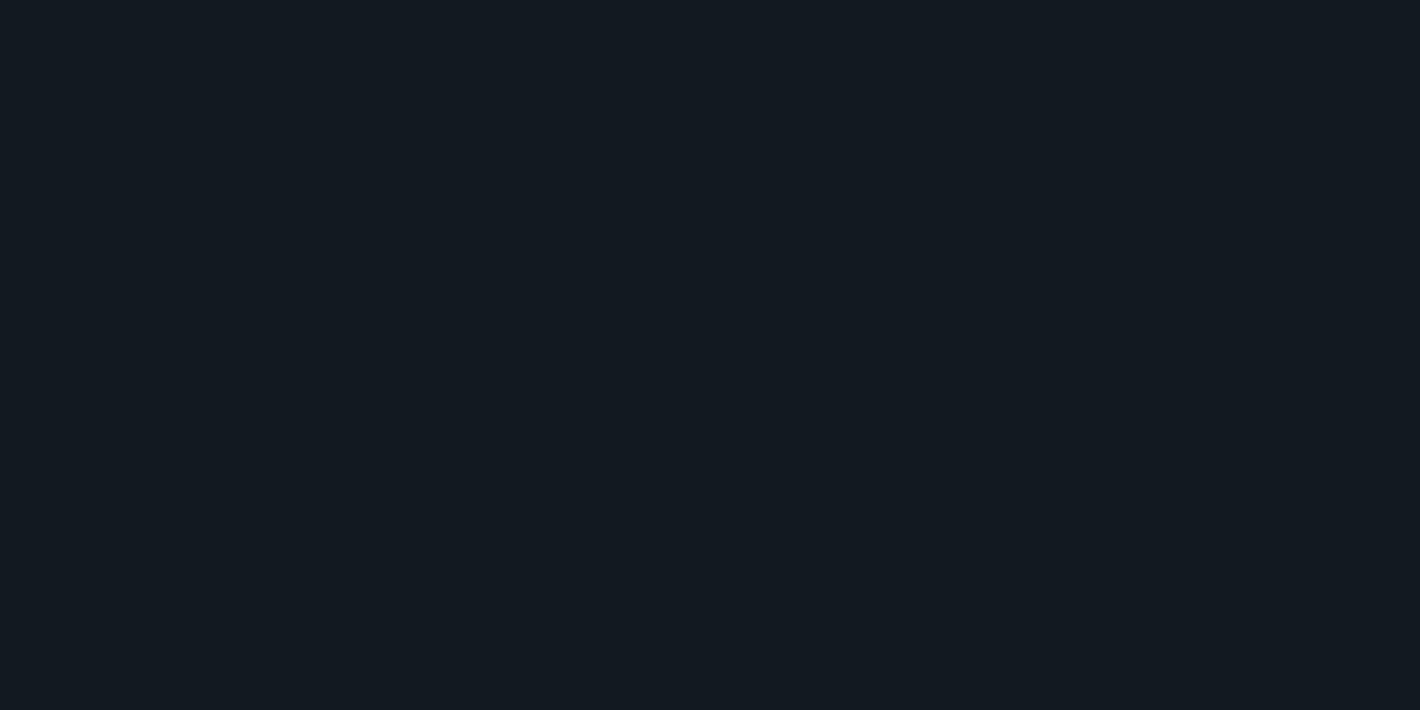 scroll, scrollTop: 0, scrollLeft: 0, axis: both 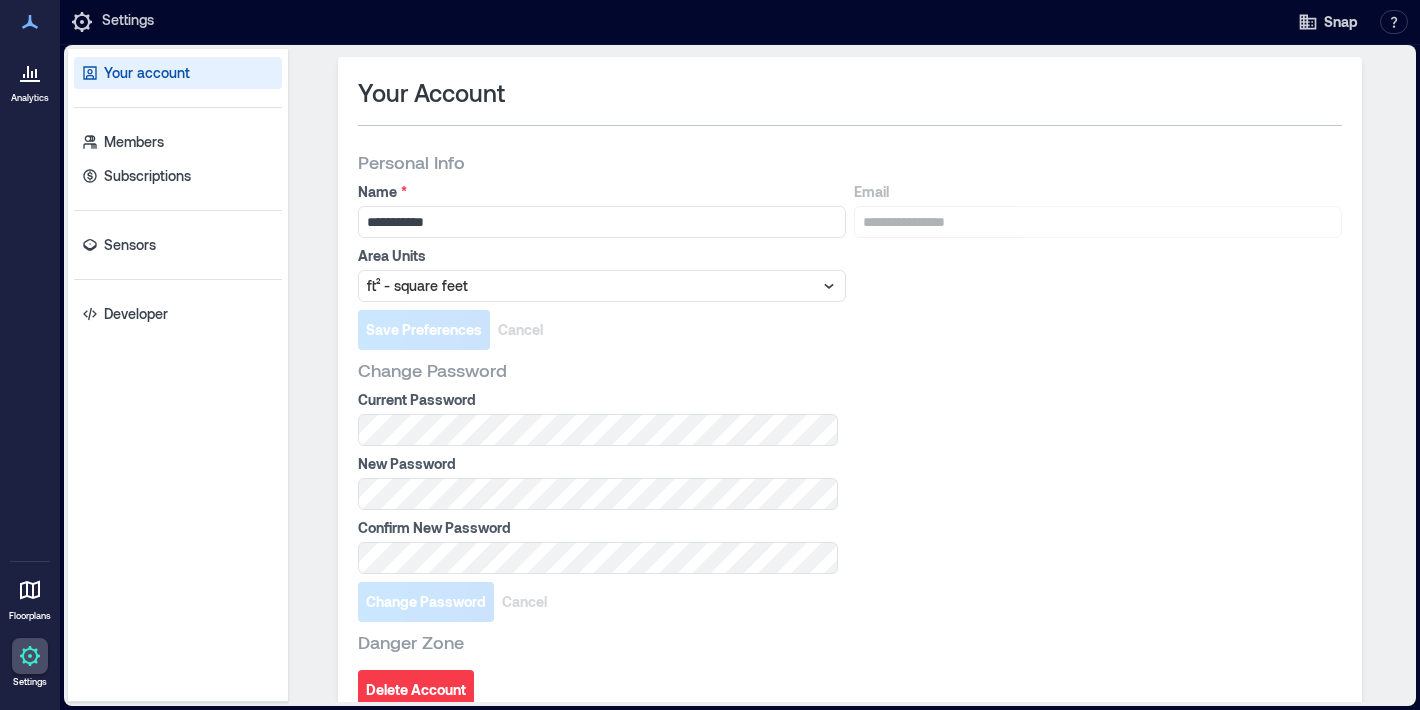 click on "Analytics" at bounding box center (30, 98) 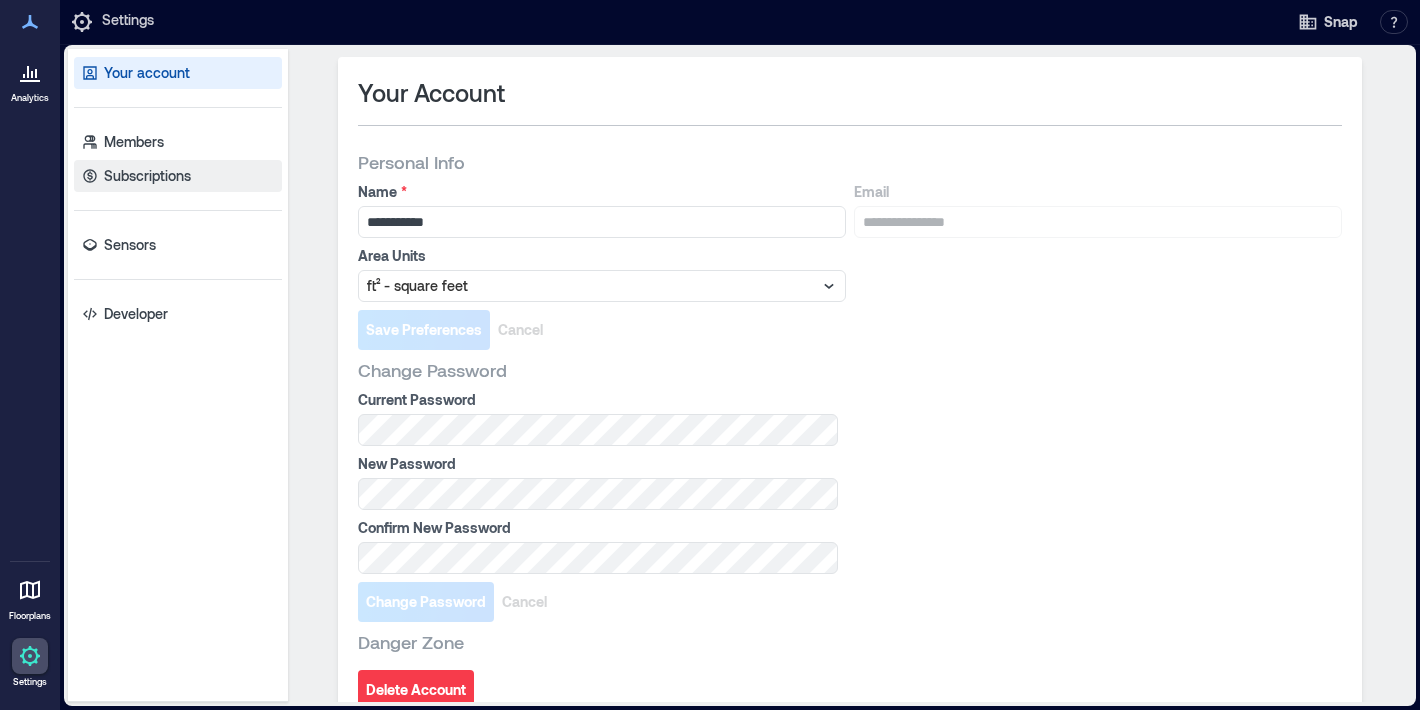 click on "Subscriptions" at bounding box center (178, 176) 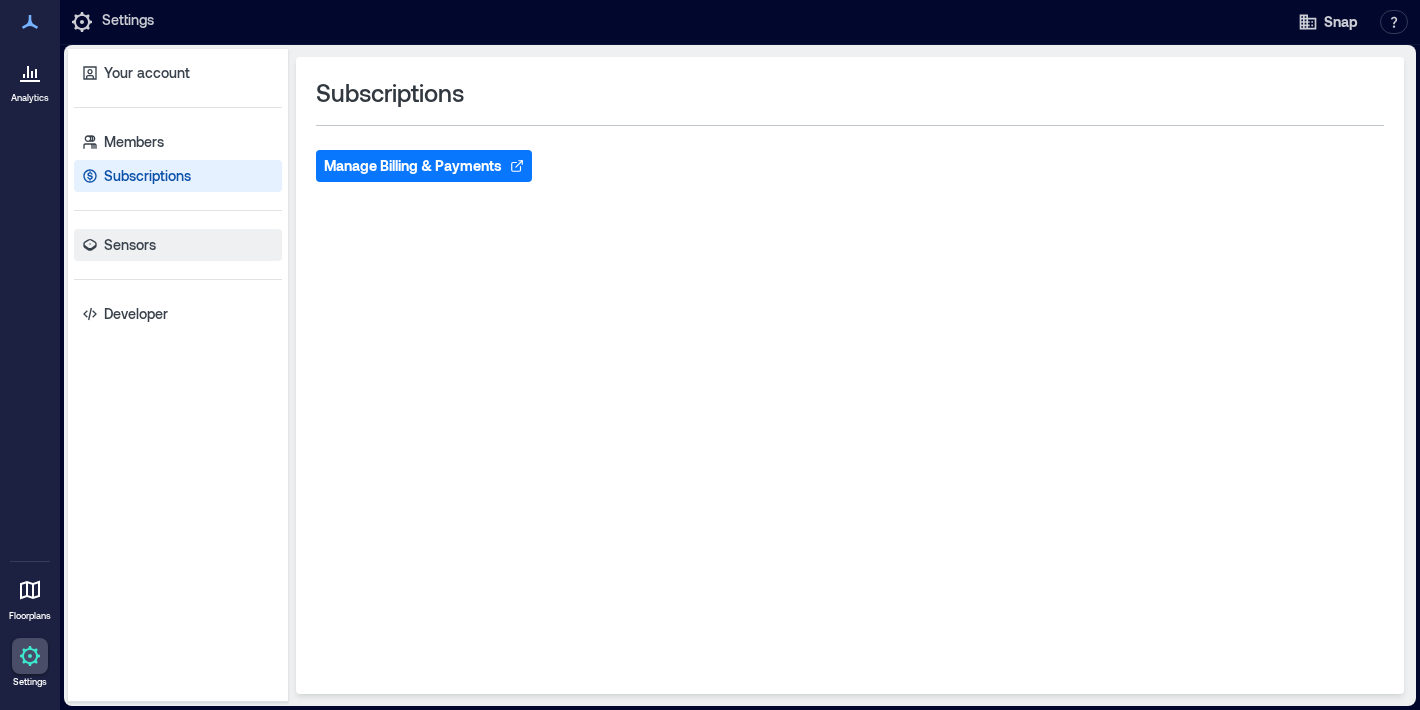 click on "Sensors" at bounding box center (130, 245) 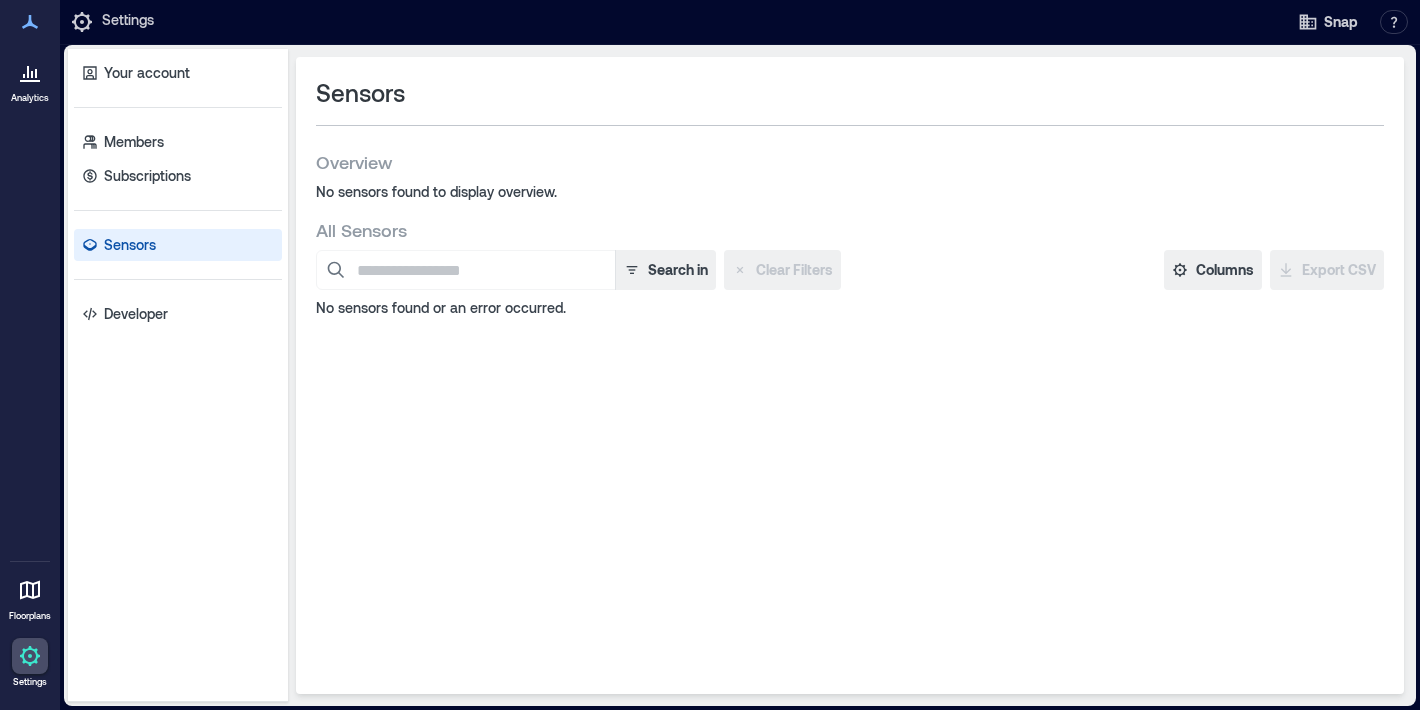 click on "Sensors" at bounding box center (130, 245) 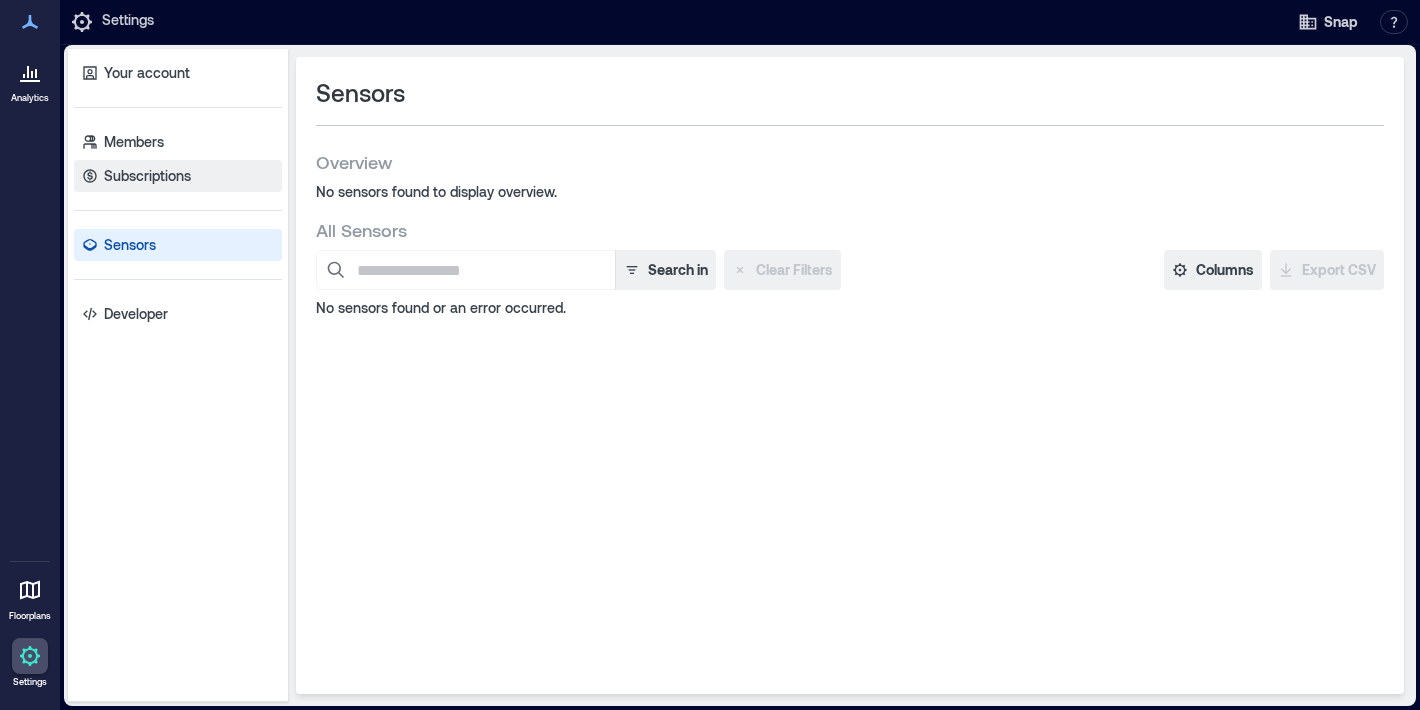 click on "Subscriptions" at bounding box center [147, 176] 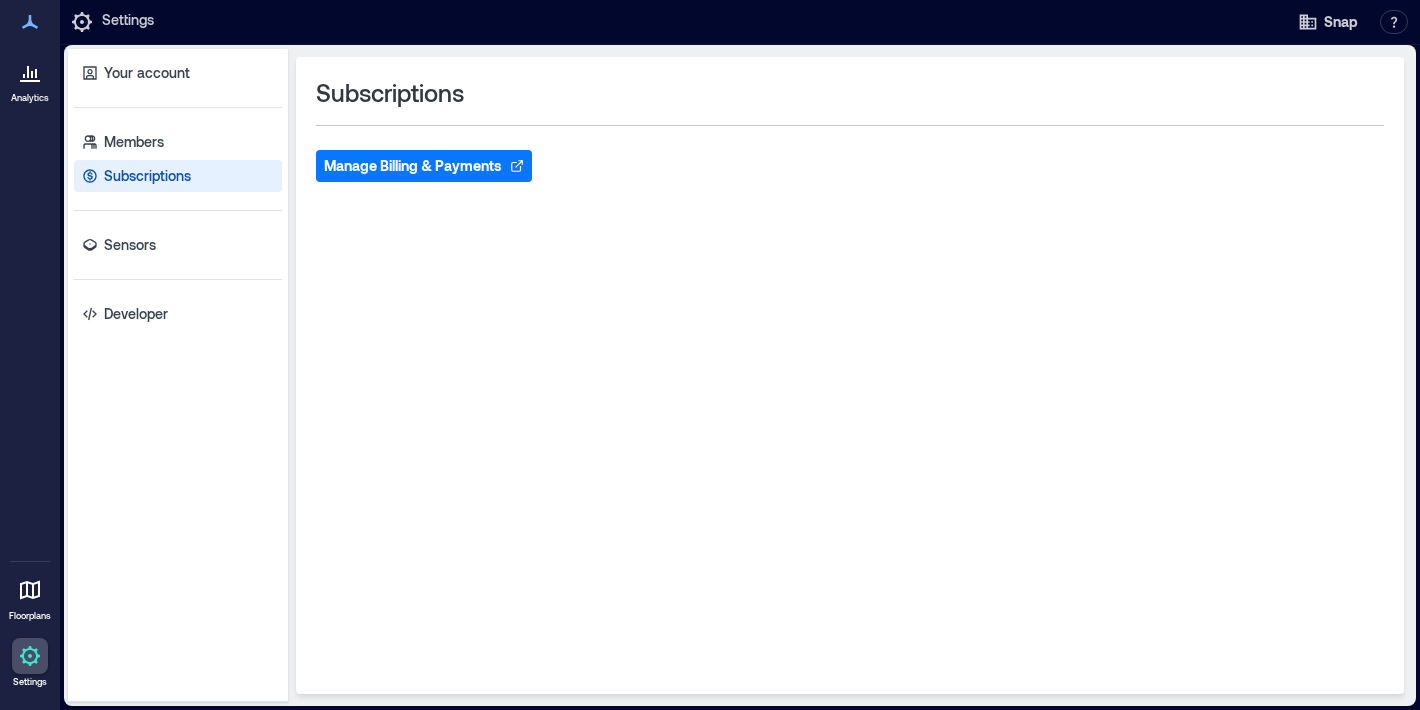 click on "Subscriptions Manage Billing & Payments" at bounding box center (850, 375) 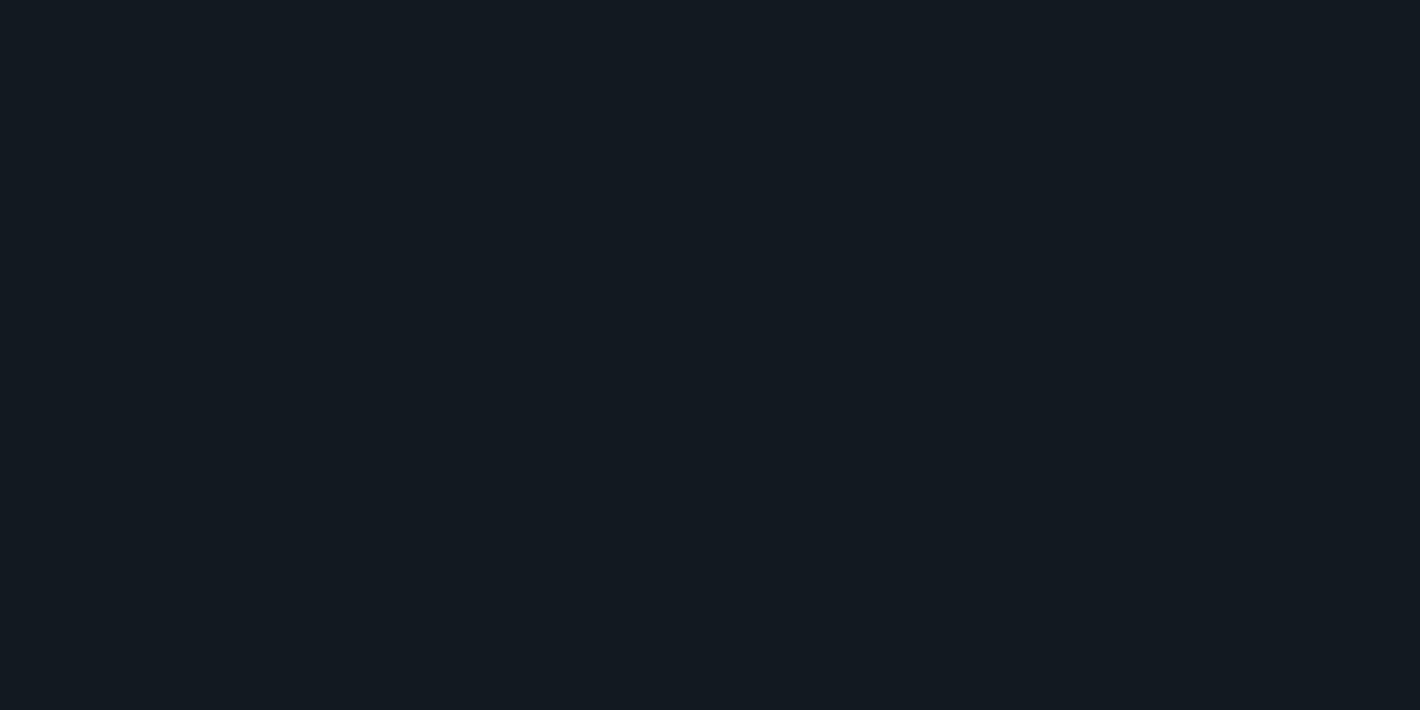 scroll, scrollTop: 0, scrollLeft: 0, axis: both 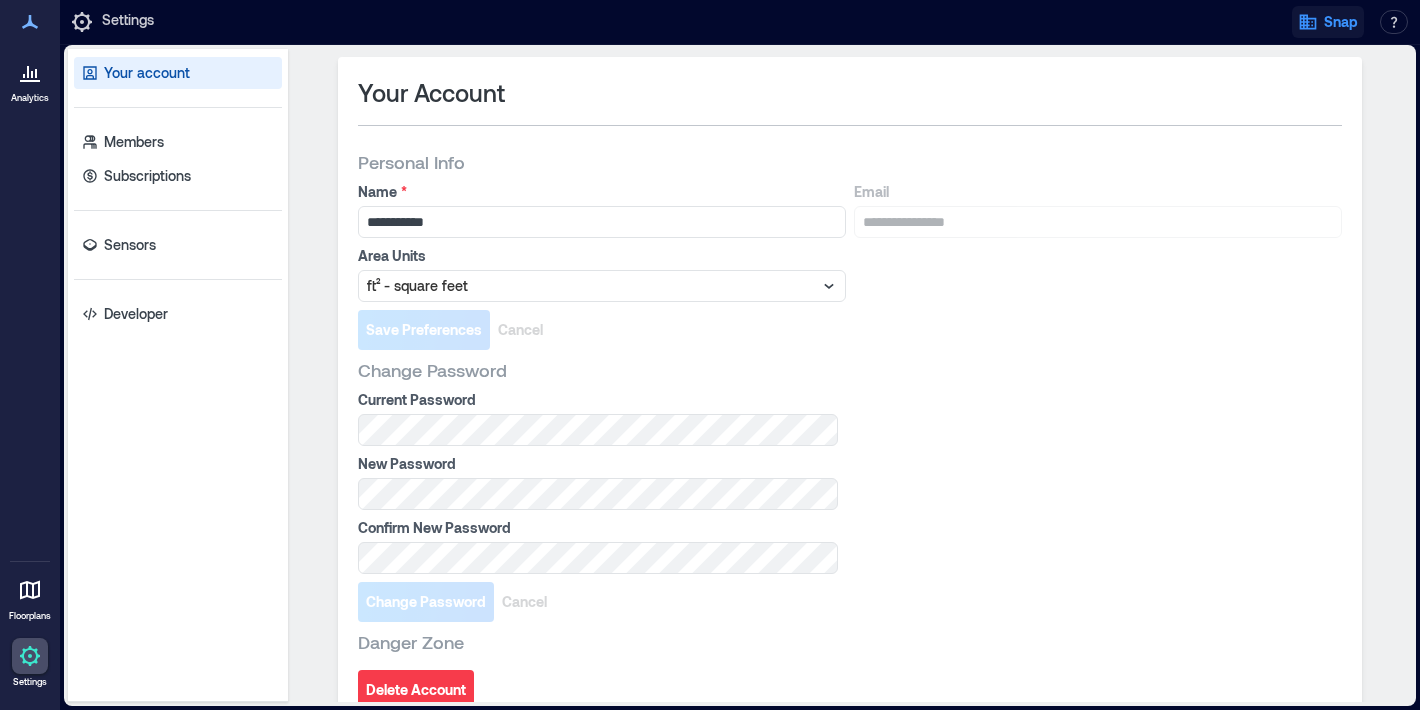 click on "Snap" at bounding box center [1328, 22] 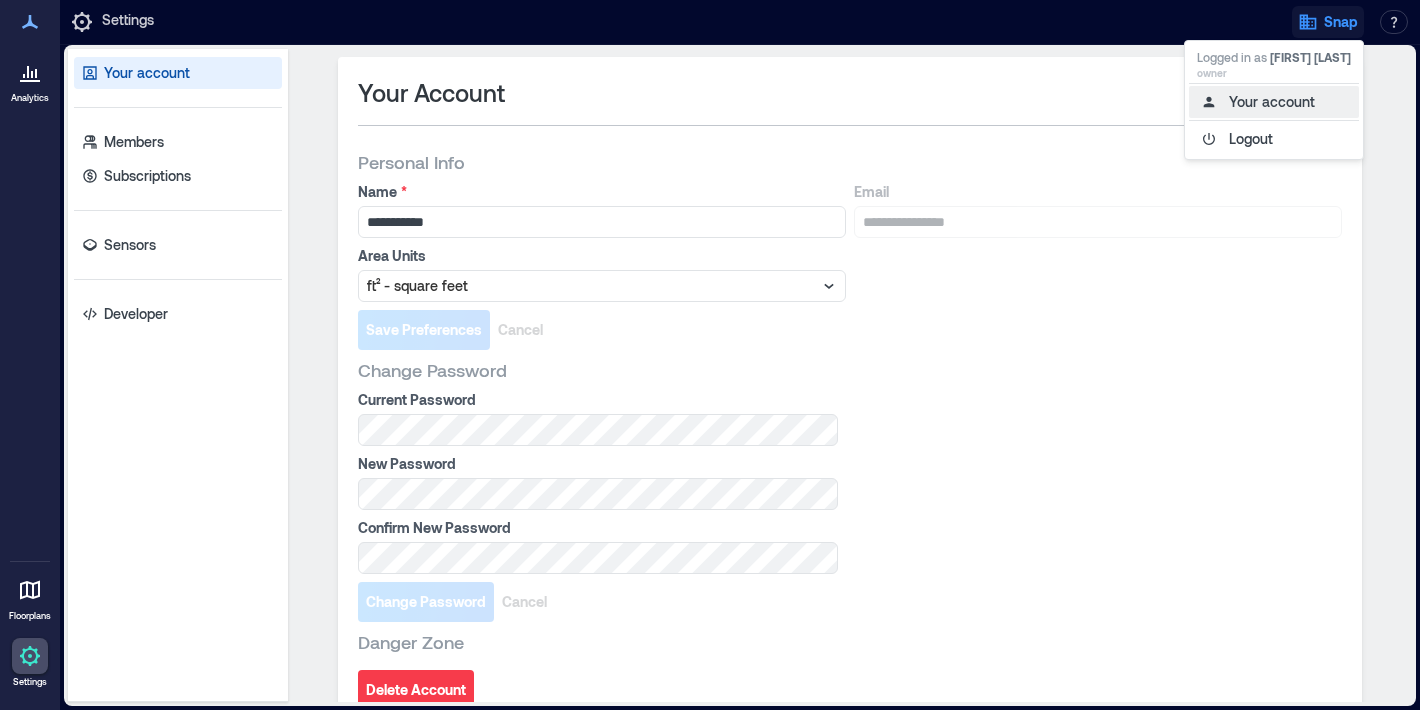 click on "Your account" at bounding box center [1274, 102] 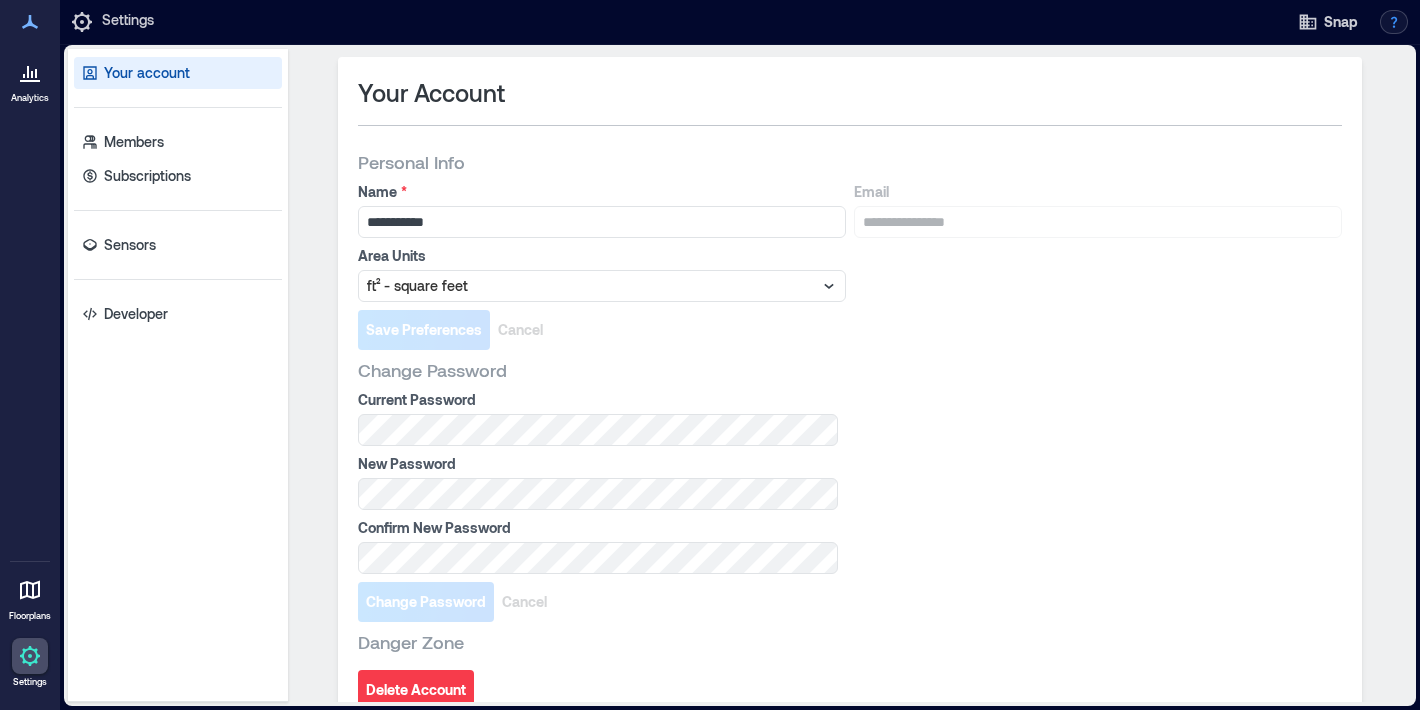 click at bounding box center (1394, 22) 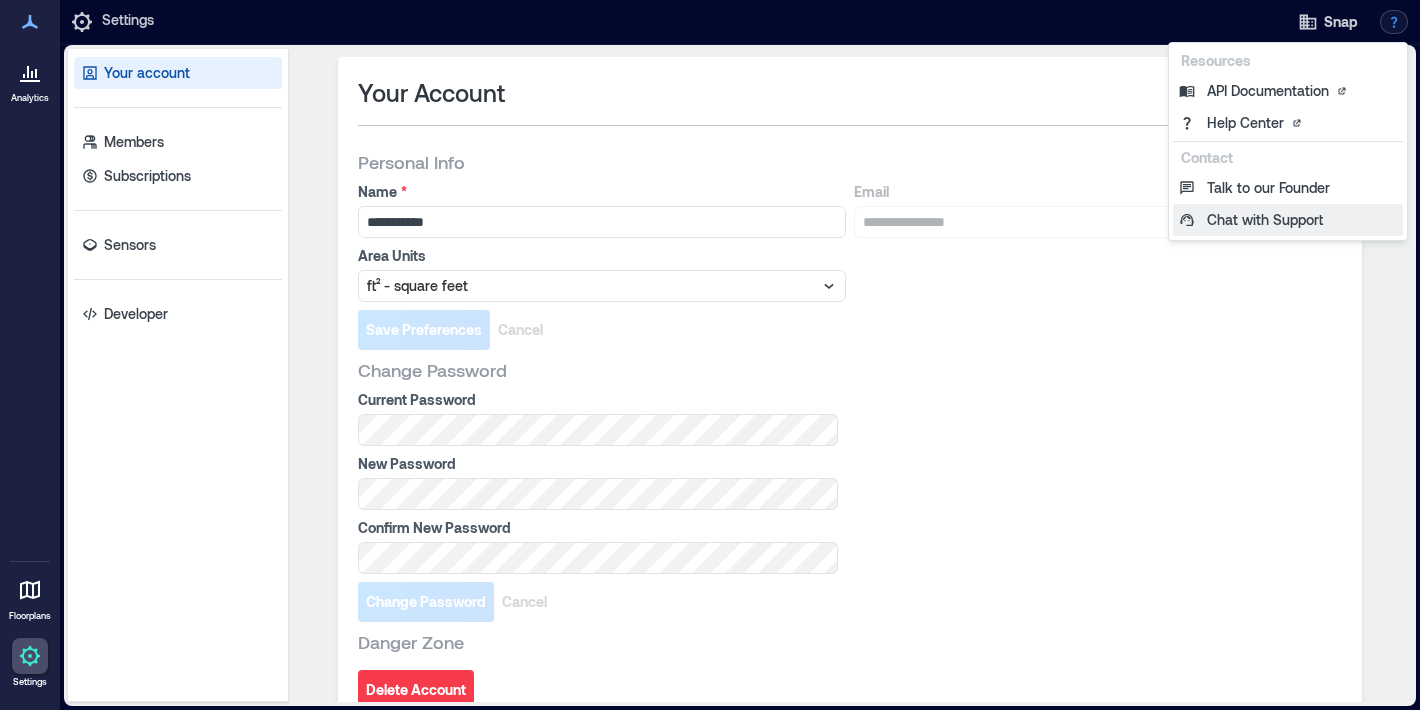 click on "Chat with Support" at bounding box center (1288, 220) 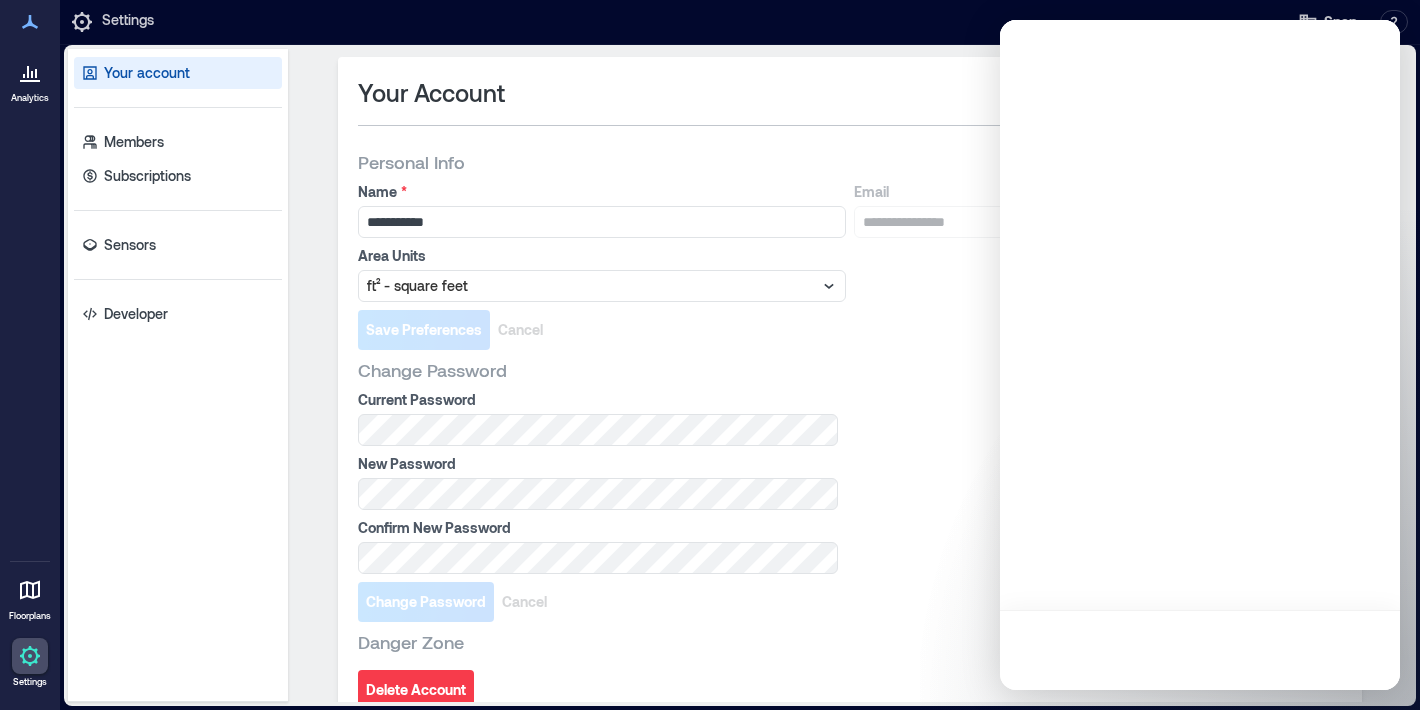scroll, scrollTop: 0, scrollLeft: 0, axis: both 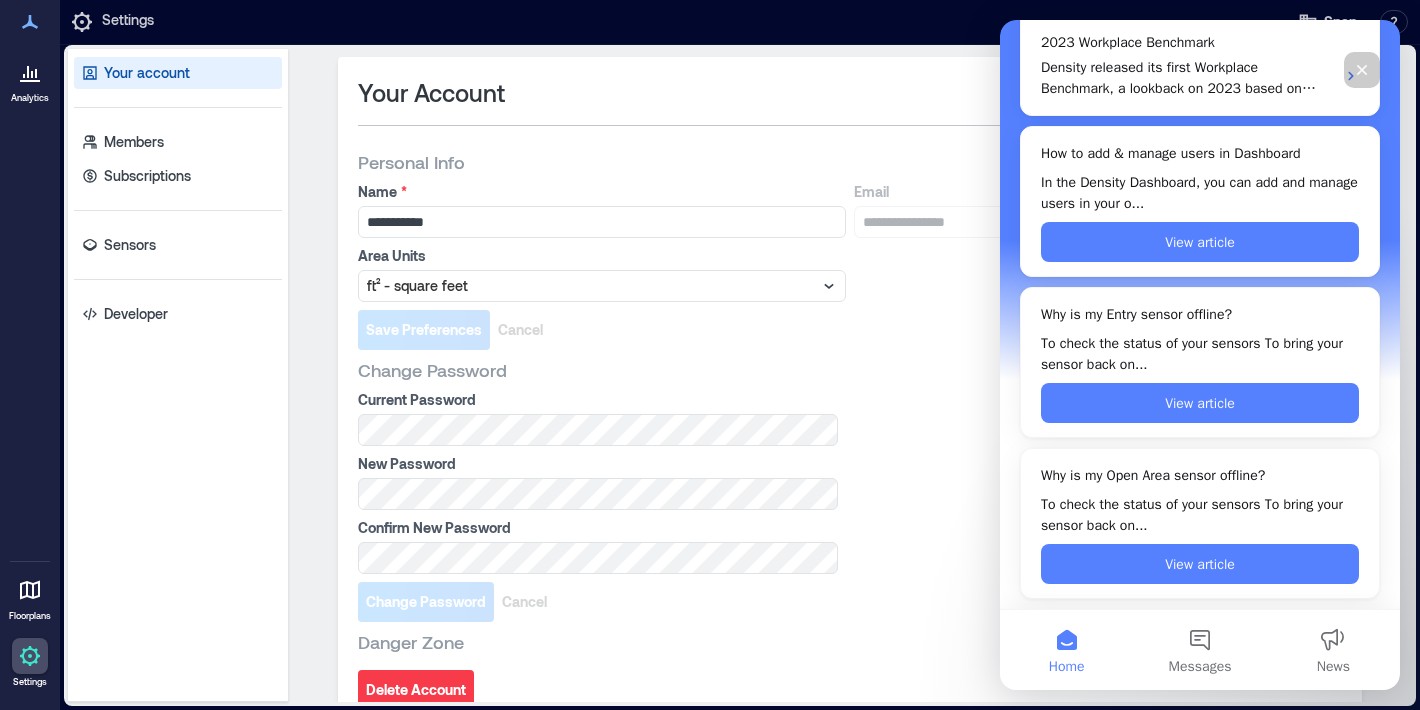 click on "Save Preferences Cancel" at bounding box center [850, 330] 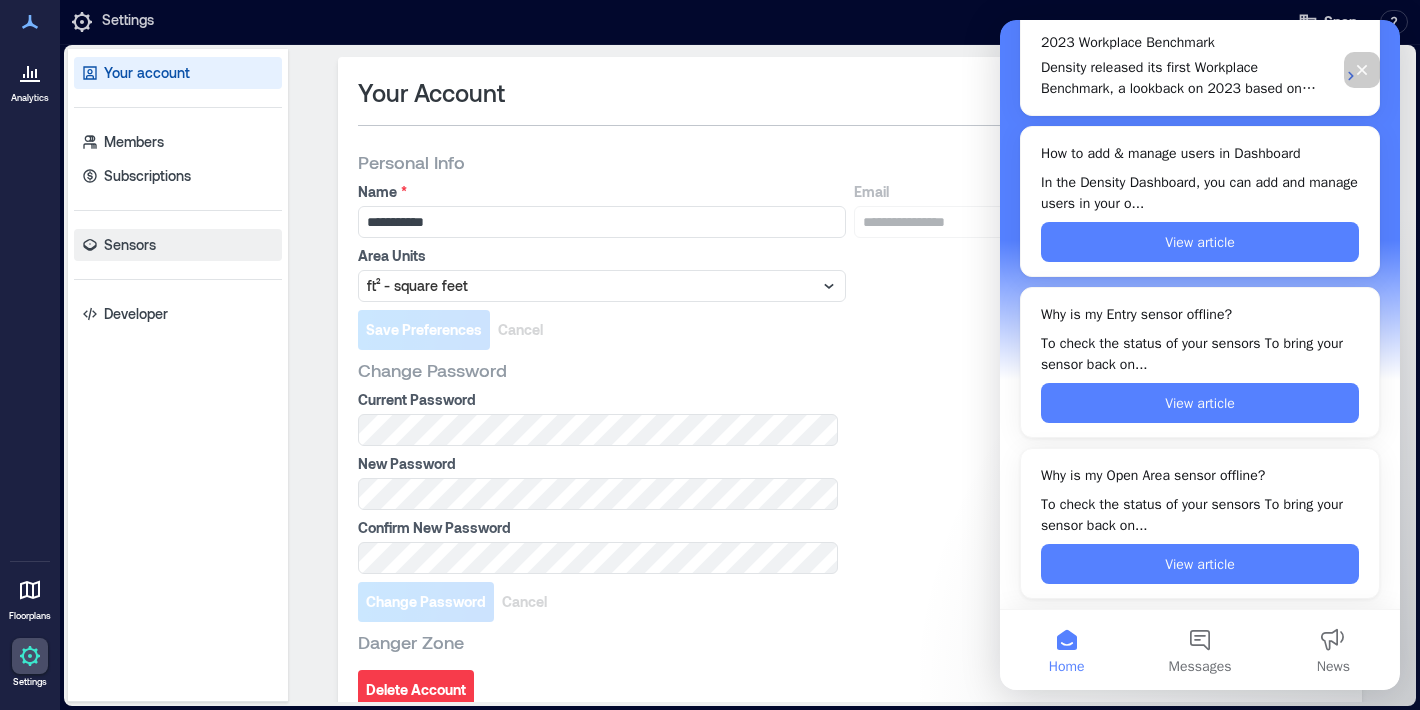 click on "Sensors" at bounding box center (130, 245) 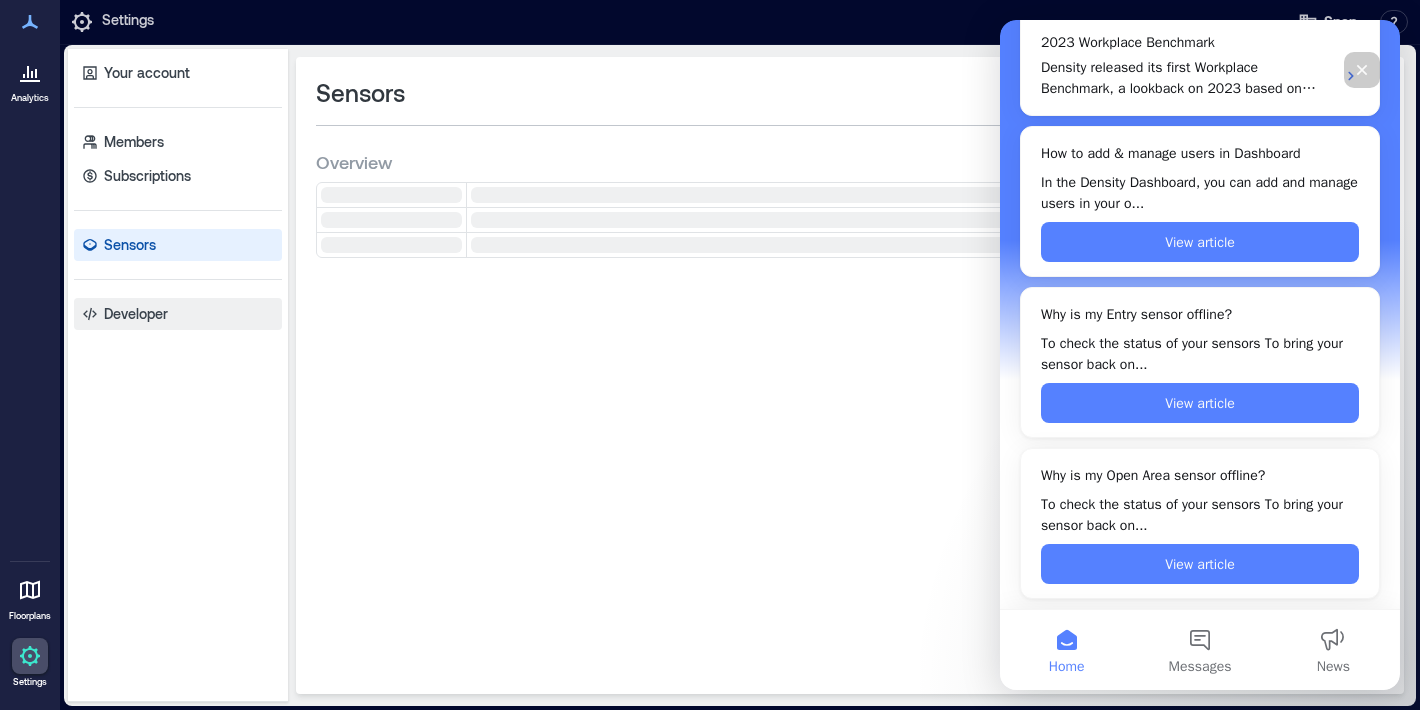 click on "Developer" at bounding box center [136, 314] 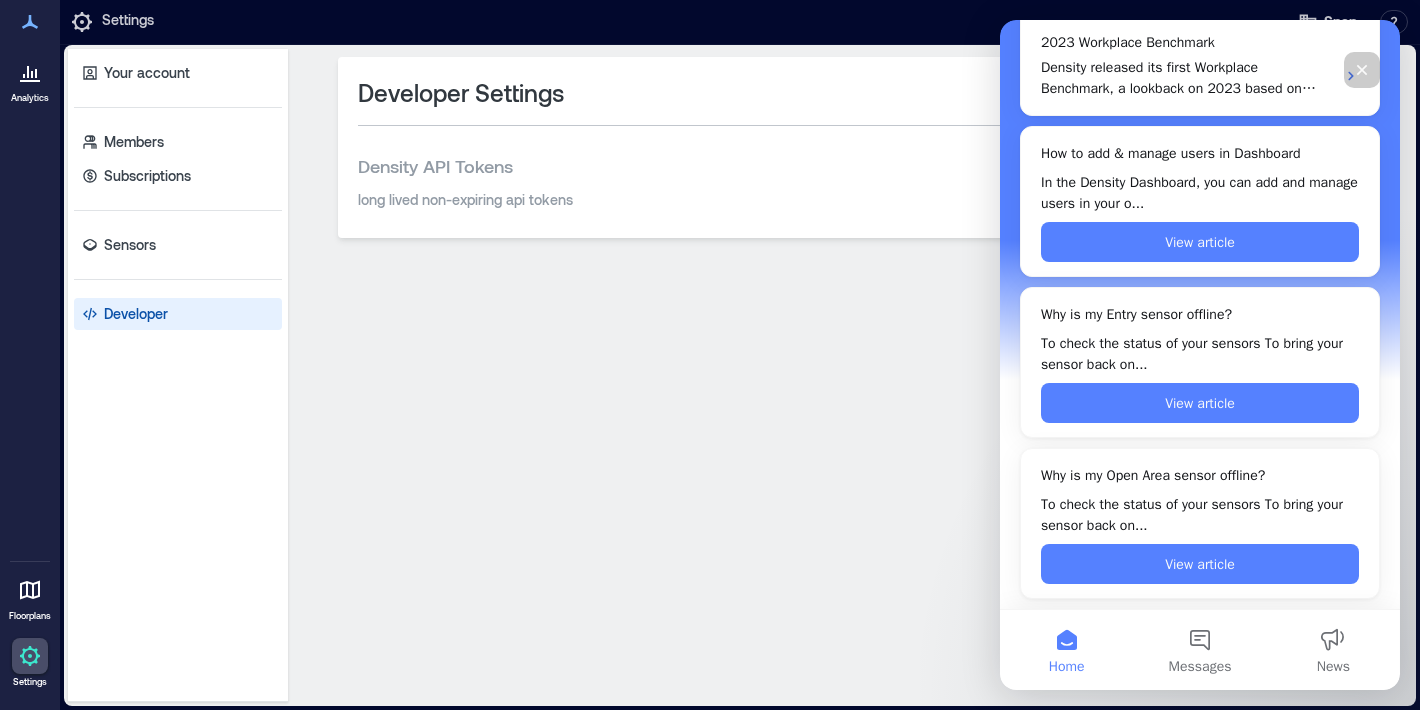 click on "Your account Members Subscriptions Sensors Developer Developer Settings Density API Tokens Create token long lived non-expiring api tokens" at bounding box center [740, 375] 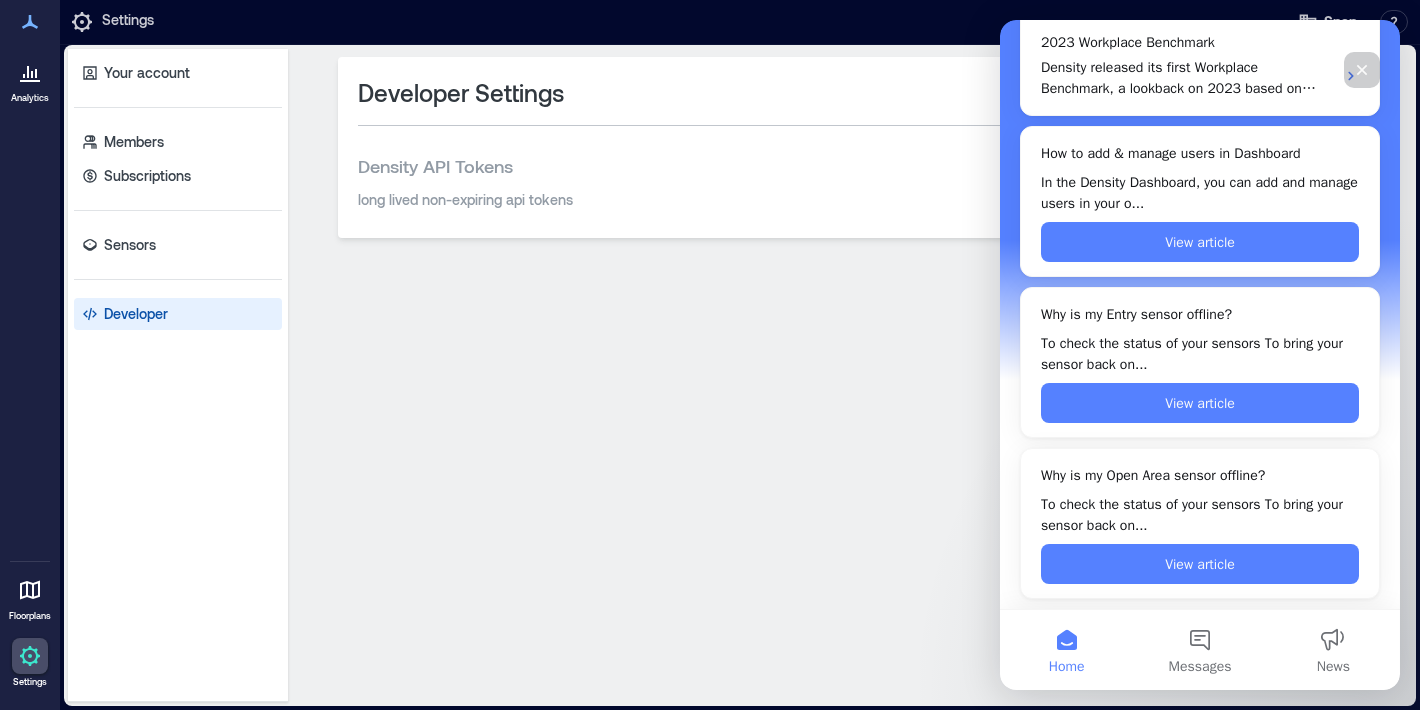 click 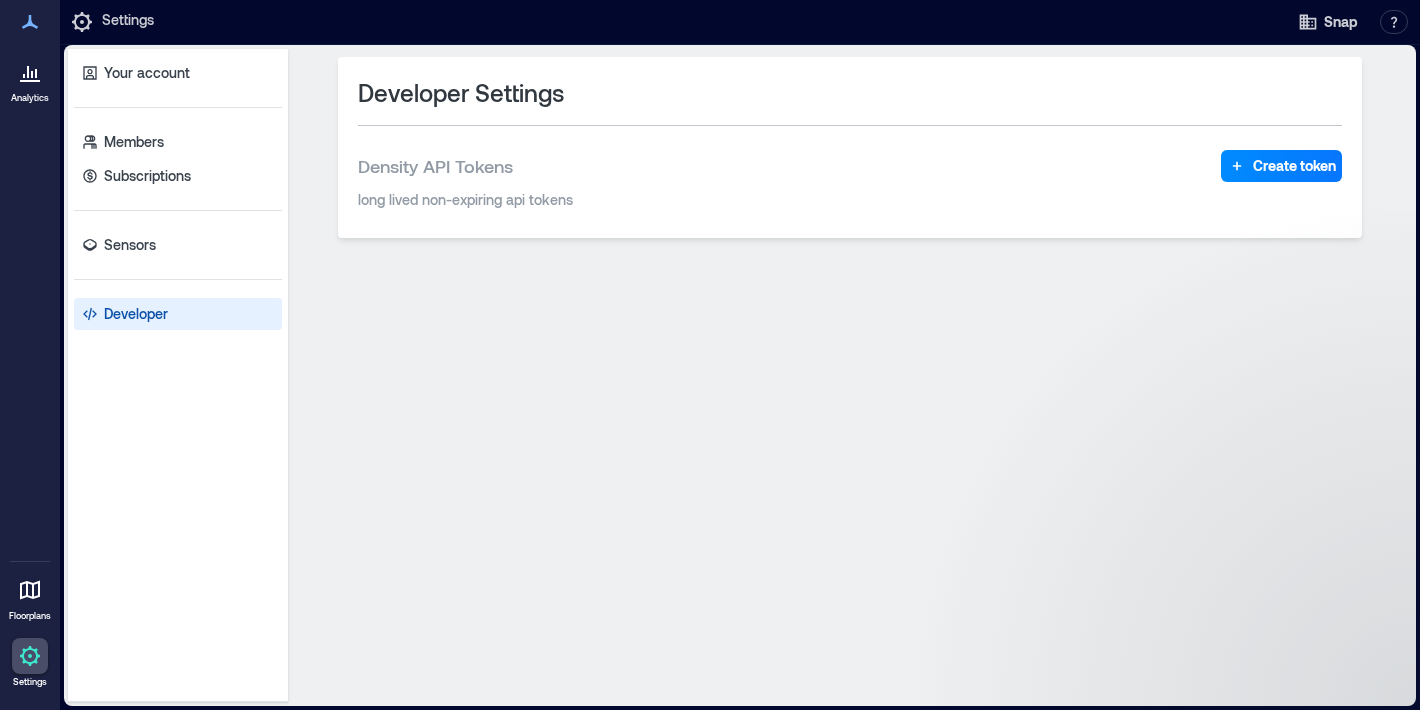 scroll, scrollTop: 0, scrollLeft: 0, axis: both 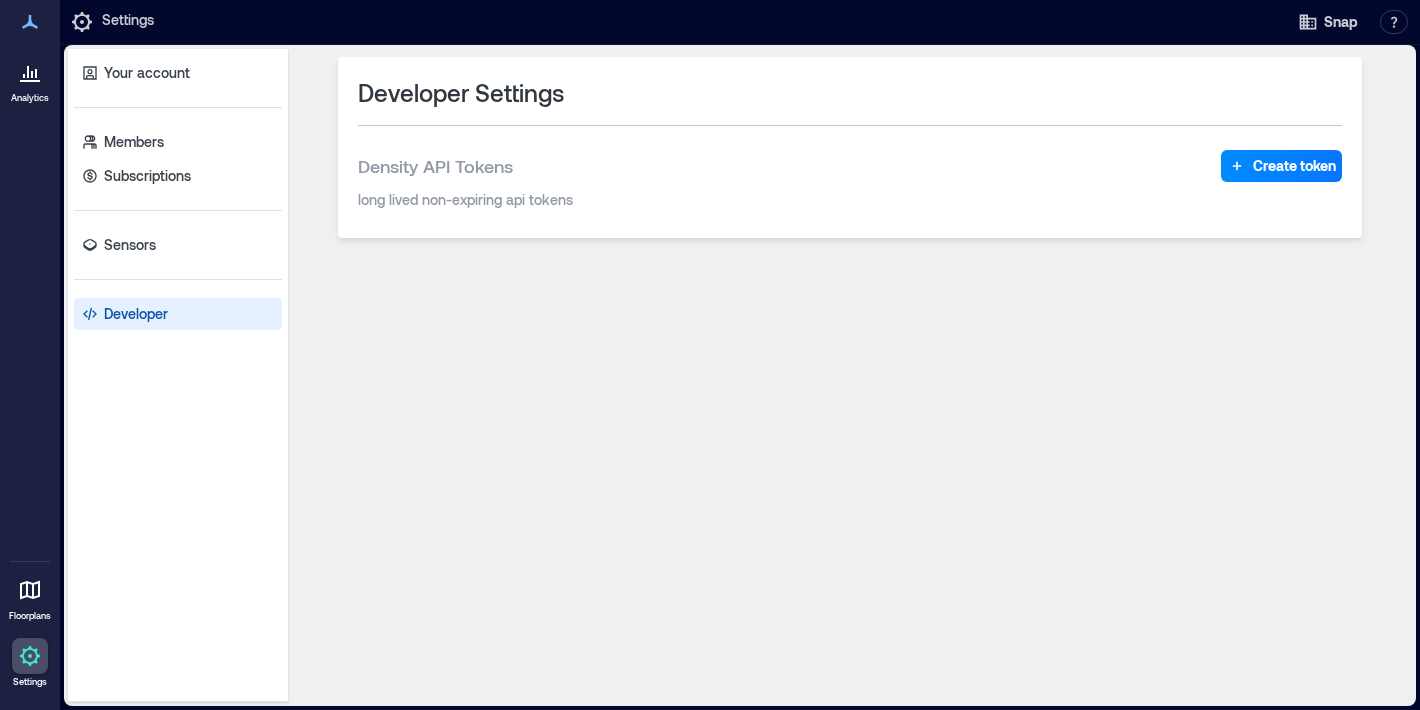 click 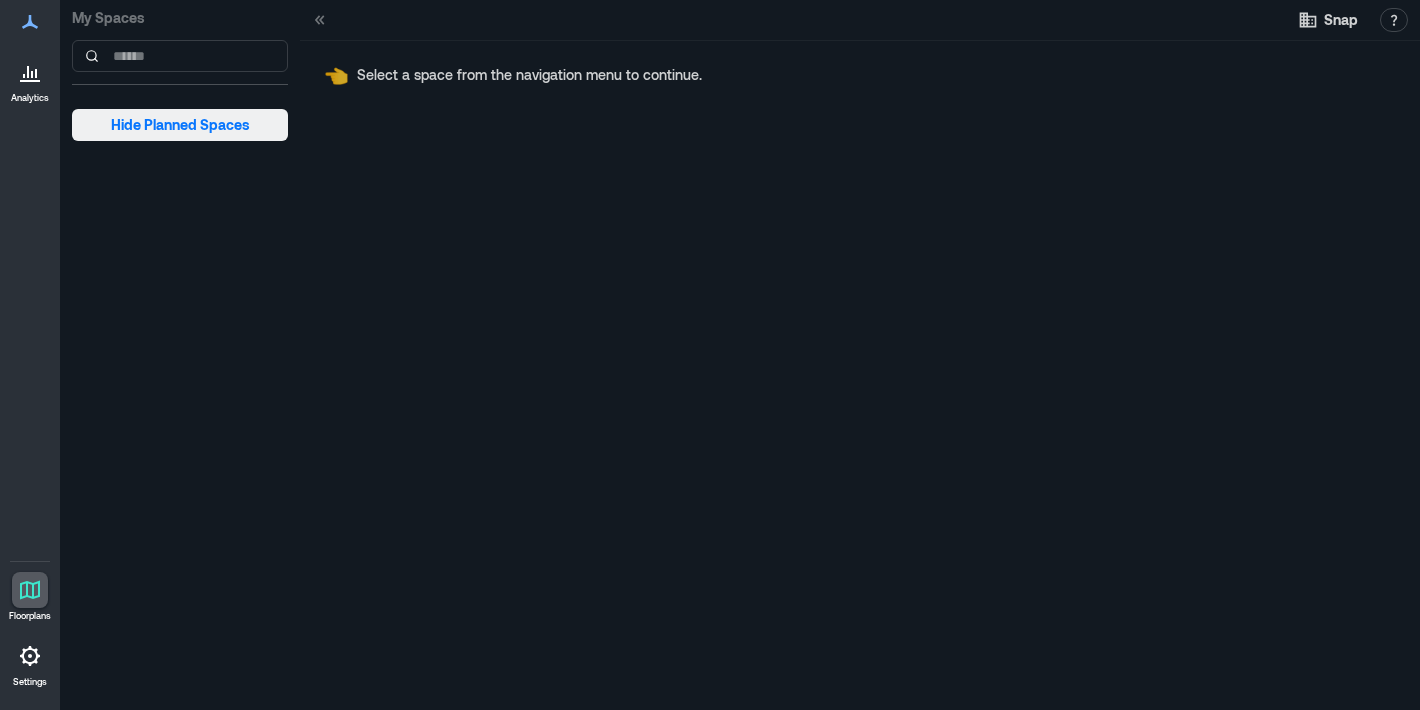 click on "Hide Planned Spaces" at bounding box center [180, 125] 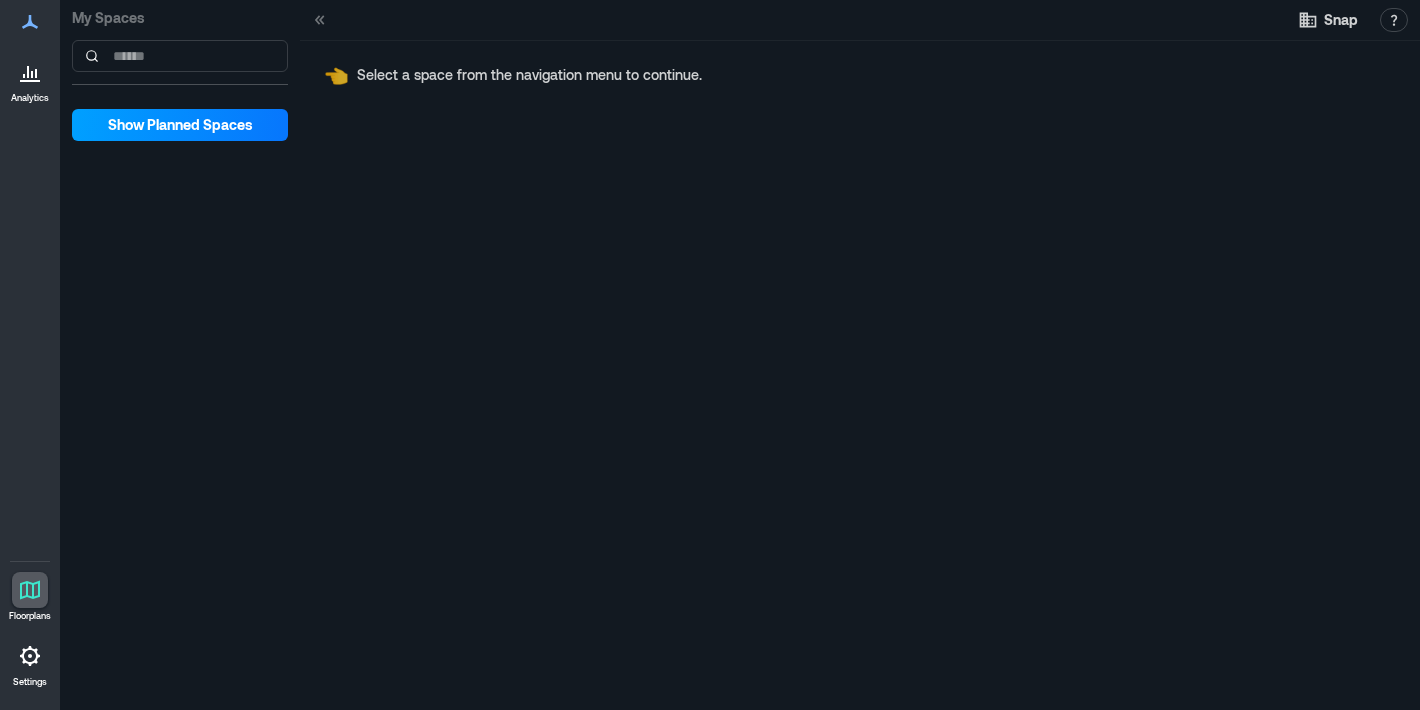 click on "Show Planned Spaces" at bounding box center (180, 125) 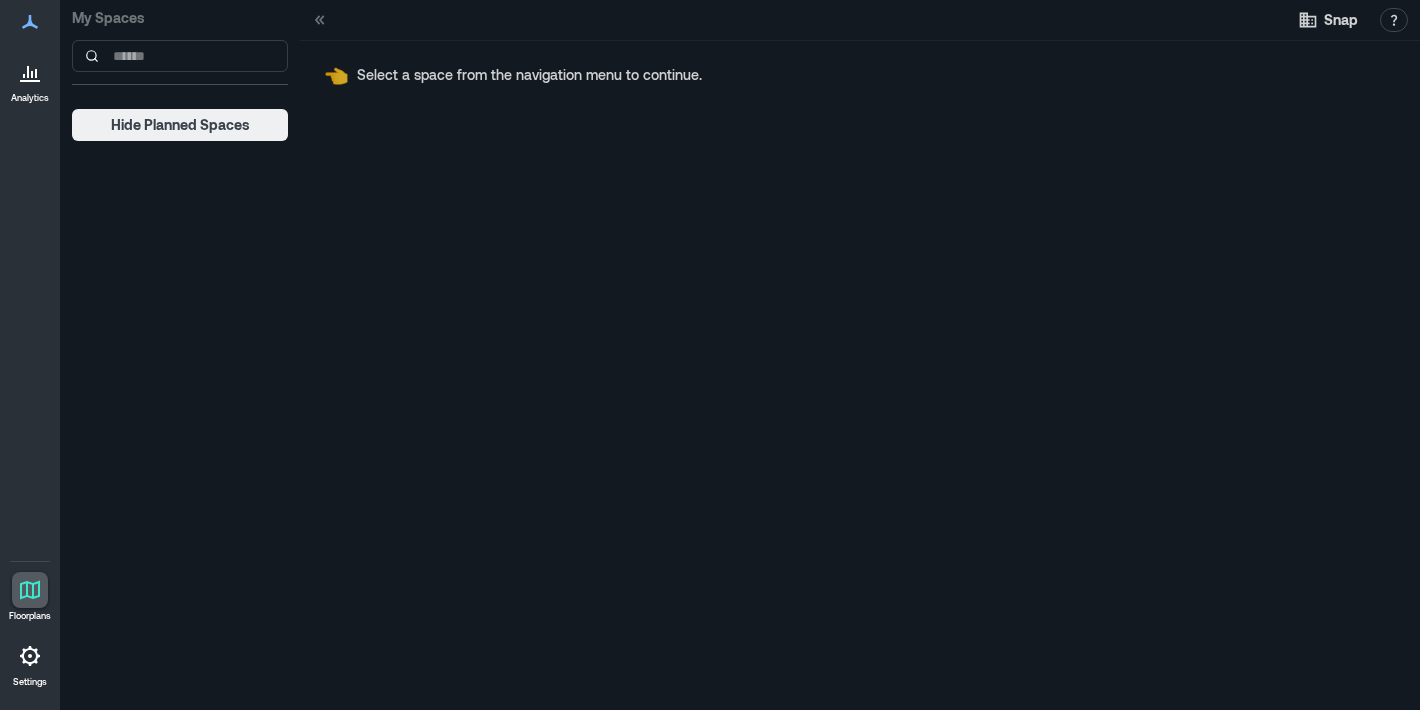 click on "Select a space from the navigation menu to continue." at bounding box center [529, 75] 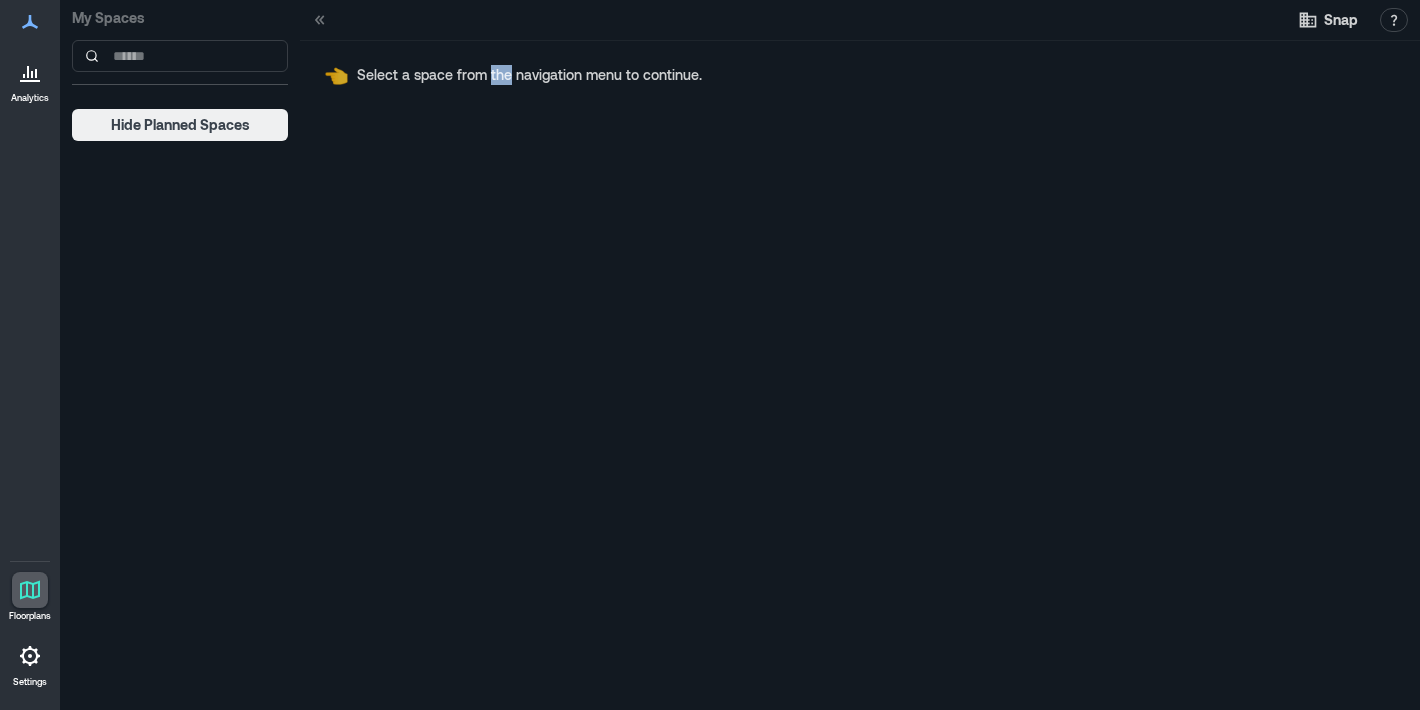 click on "Select a space from the navigation menu to continue." at bounding box center (529, 75) 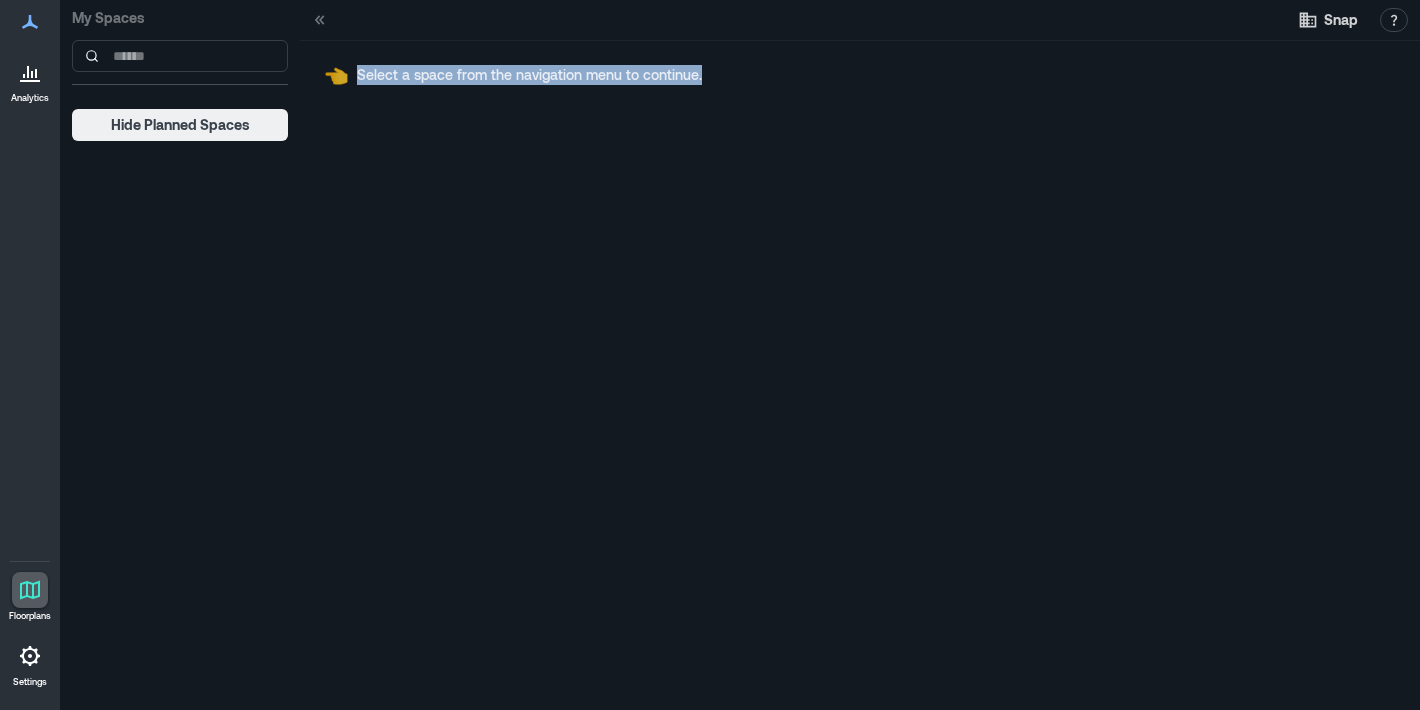 click on "Select a space from the navigation menu to continue." at bounding box center [529, 75] 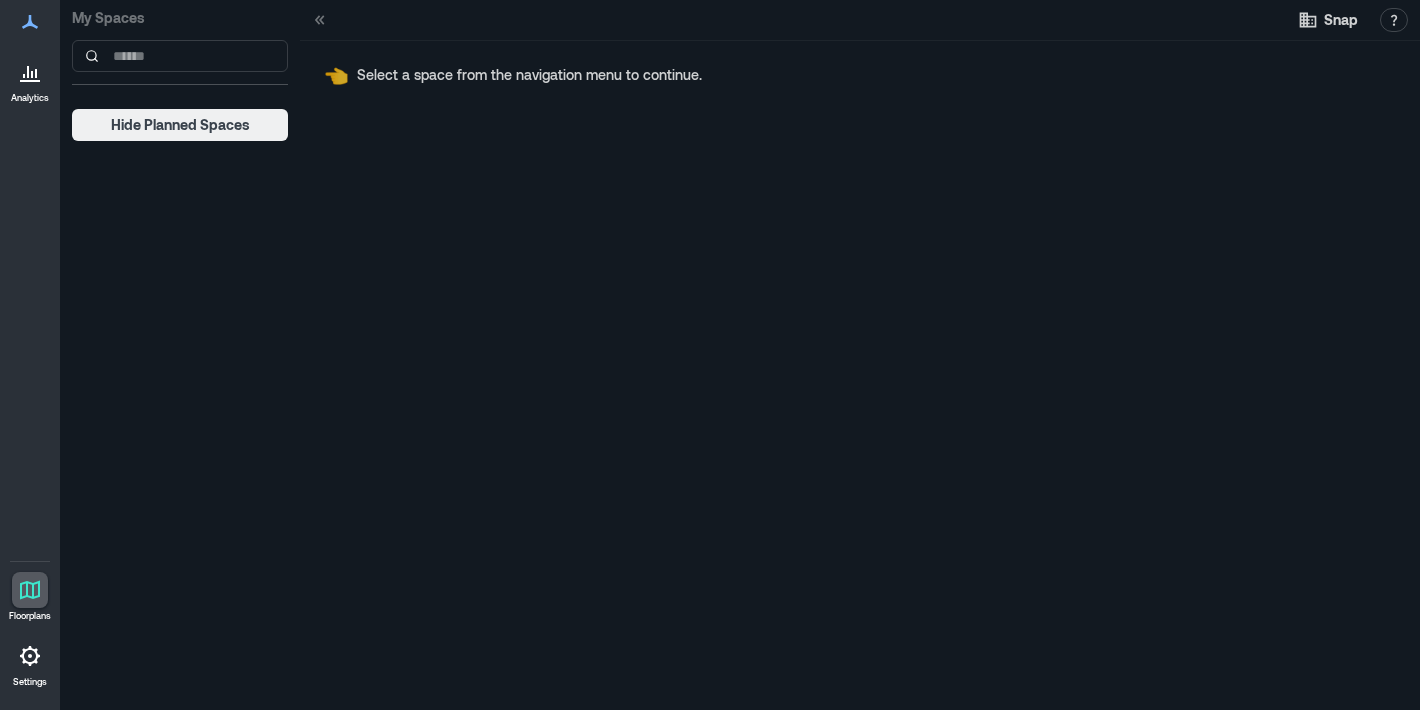 click on "My Spaces Hide Planned Spaces" at bounding box center (180, 70) 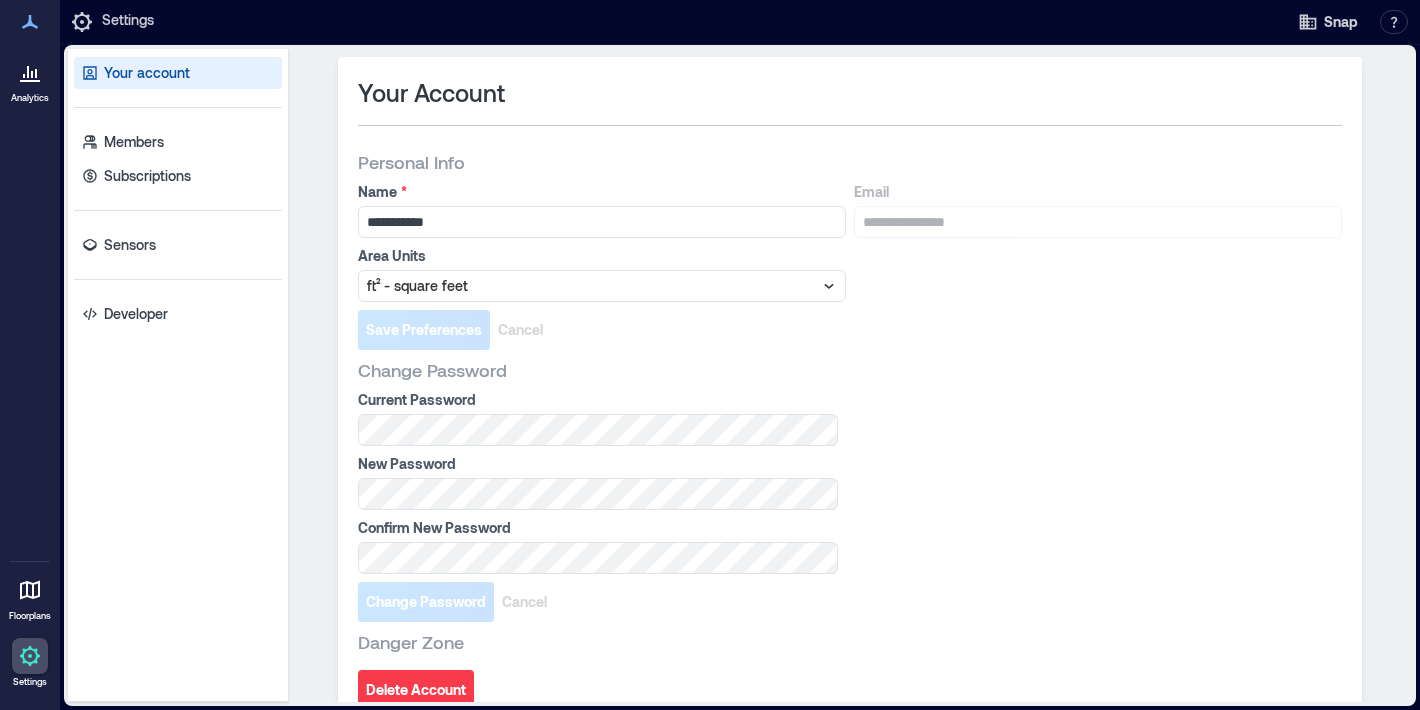 click 